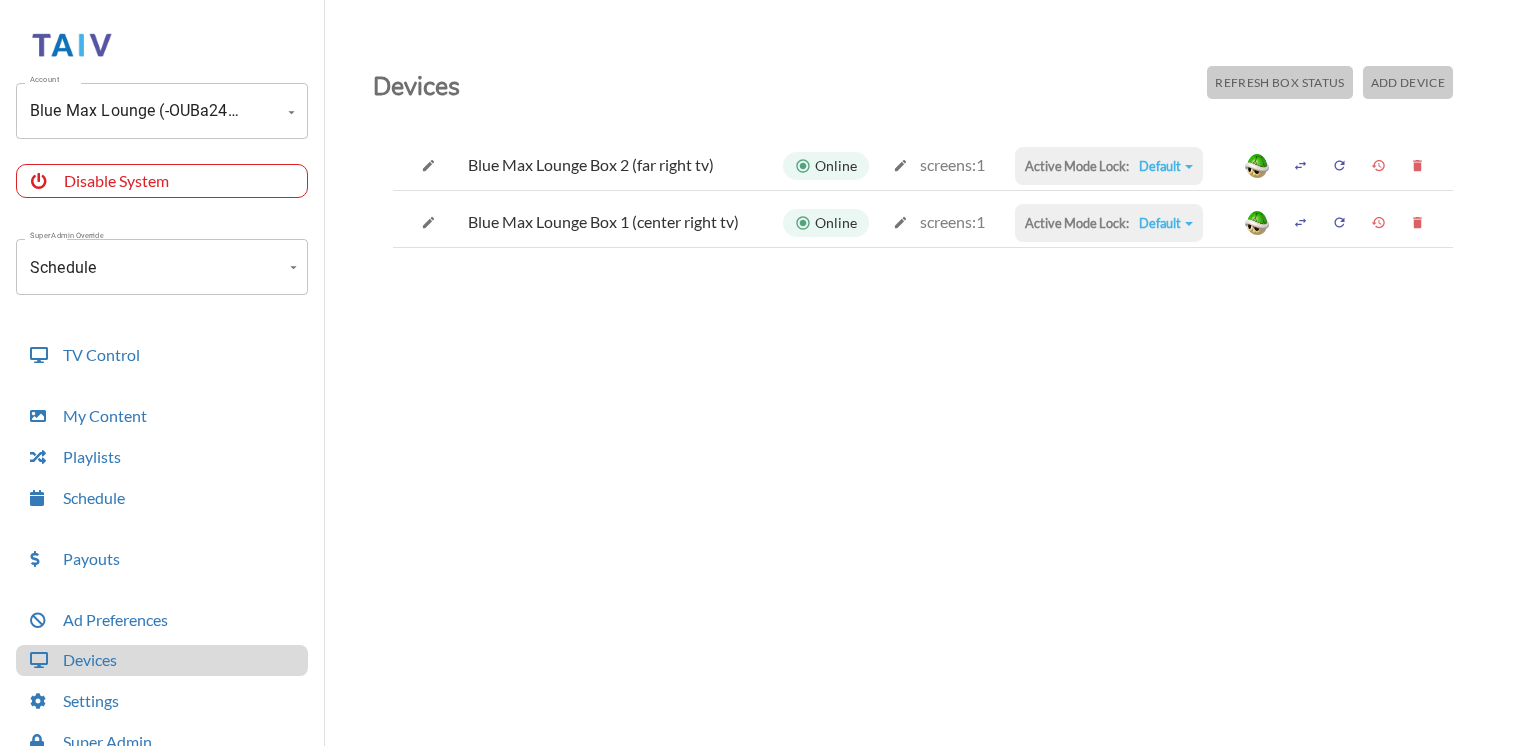 scroll, scrollTop: 0, scrollLeft: 0, axis: both 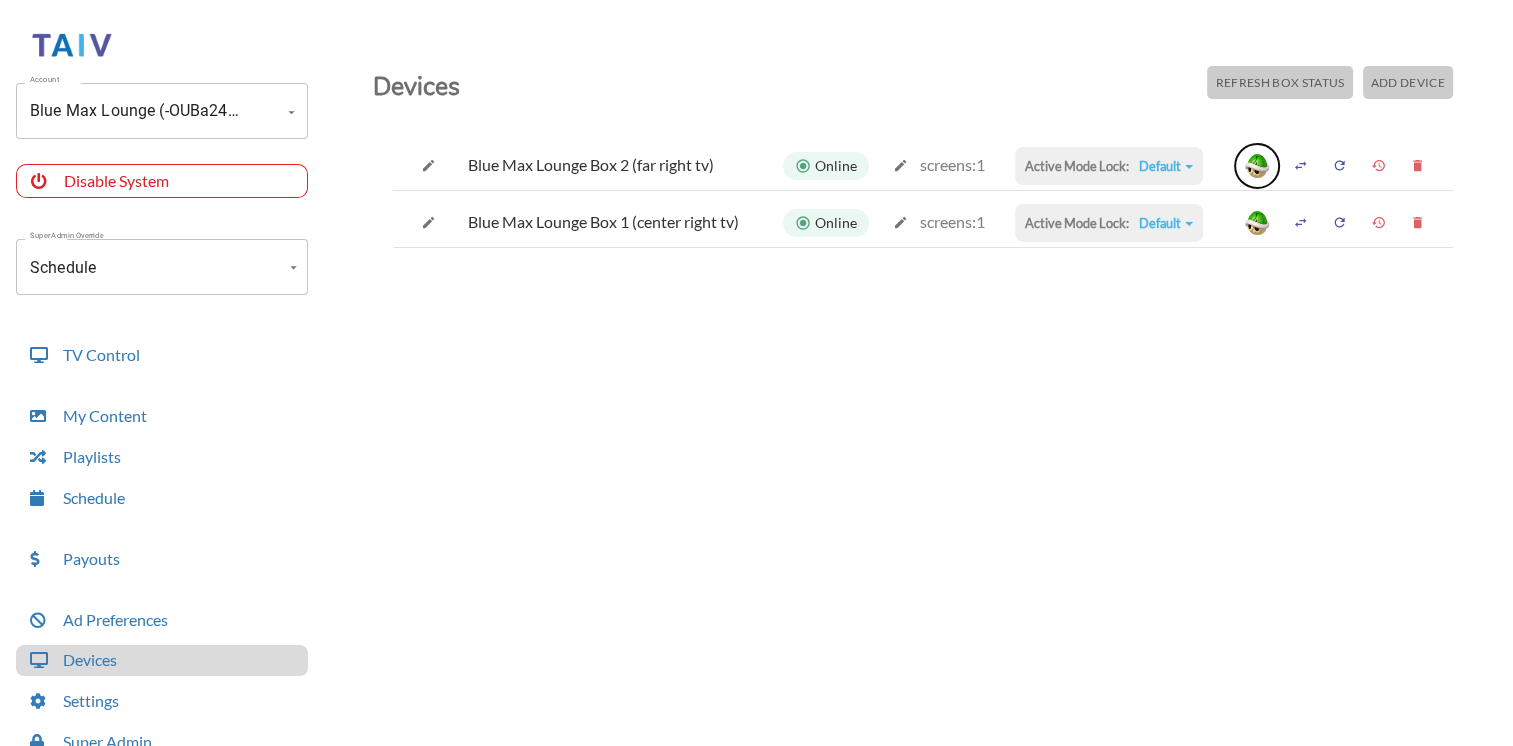 click at bounding box center (1257, 166) 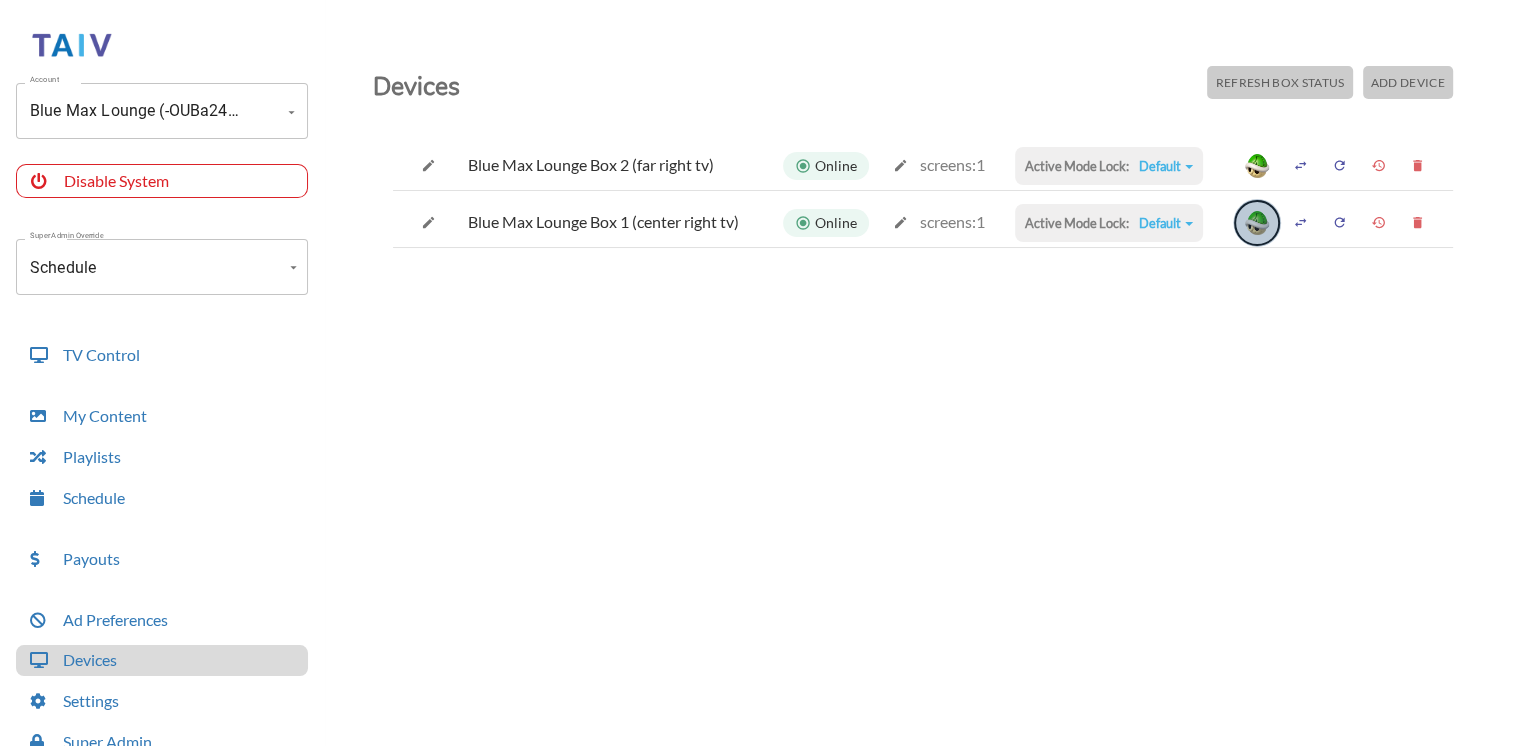 click at bounding box center (1257, 223) 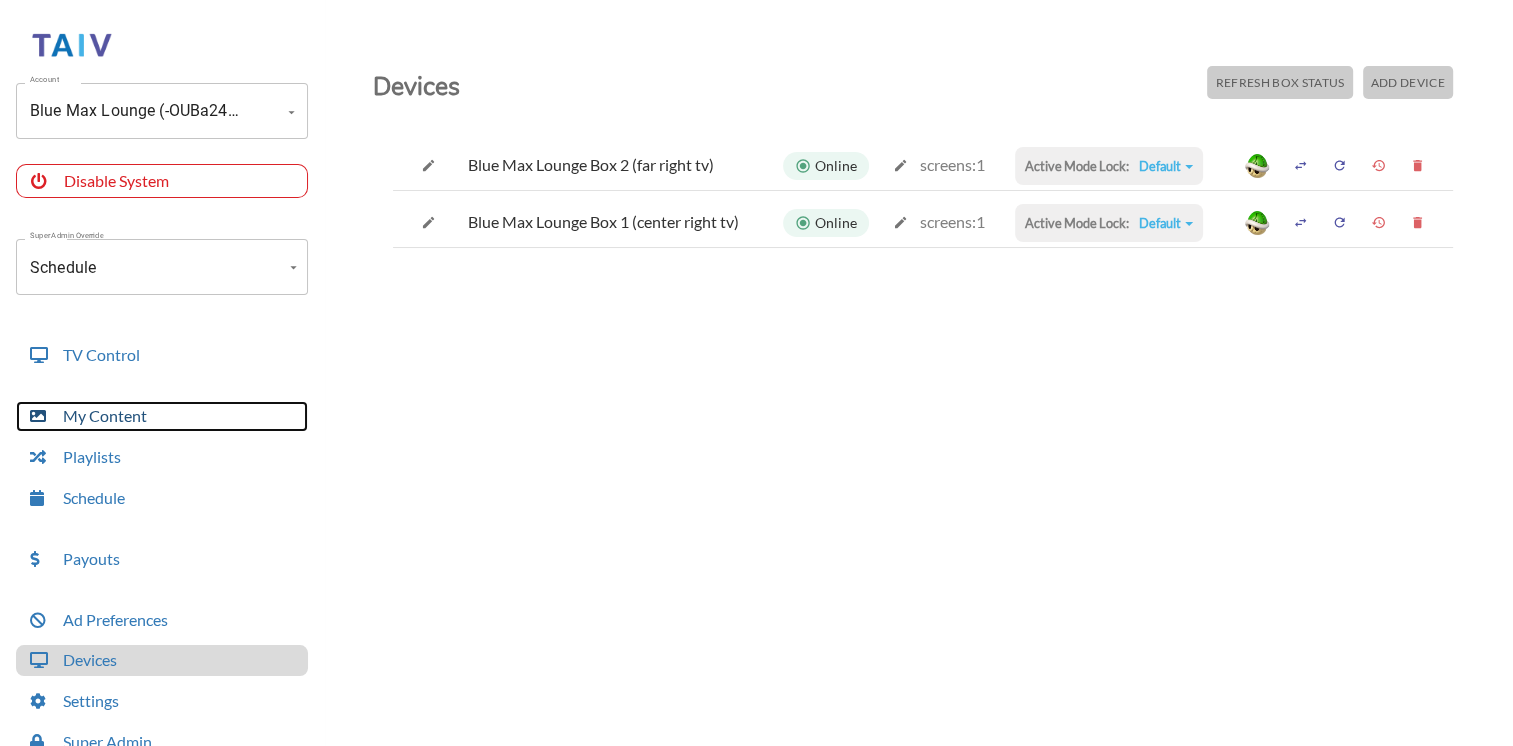 click on "My Content" at bounding box center (162, 416) 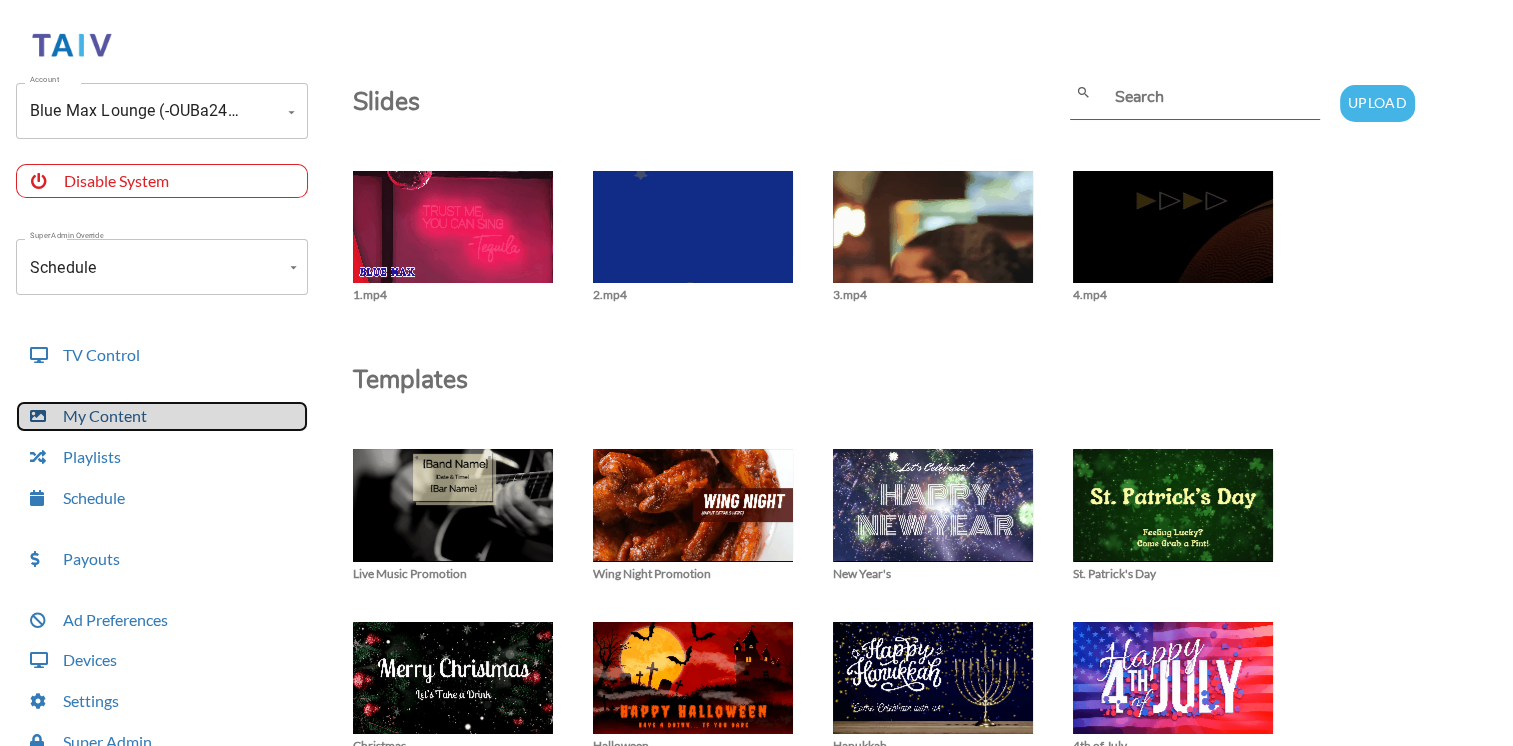 click on "My Content" at bounding box center [162, 416] 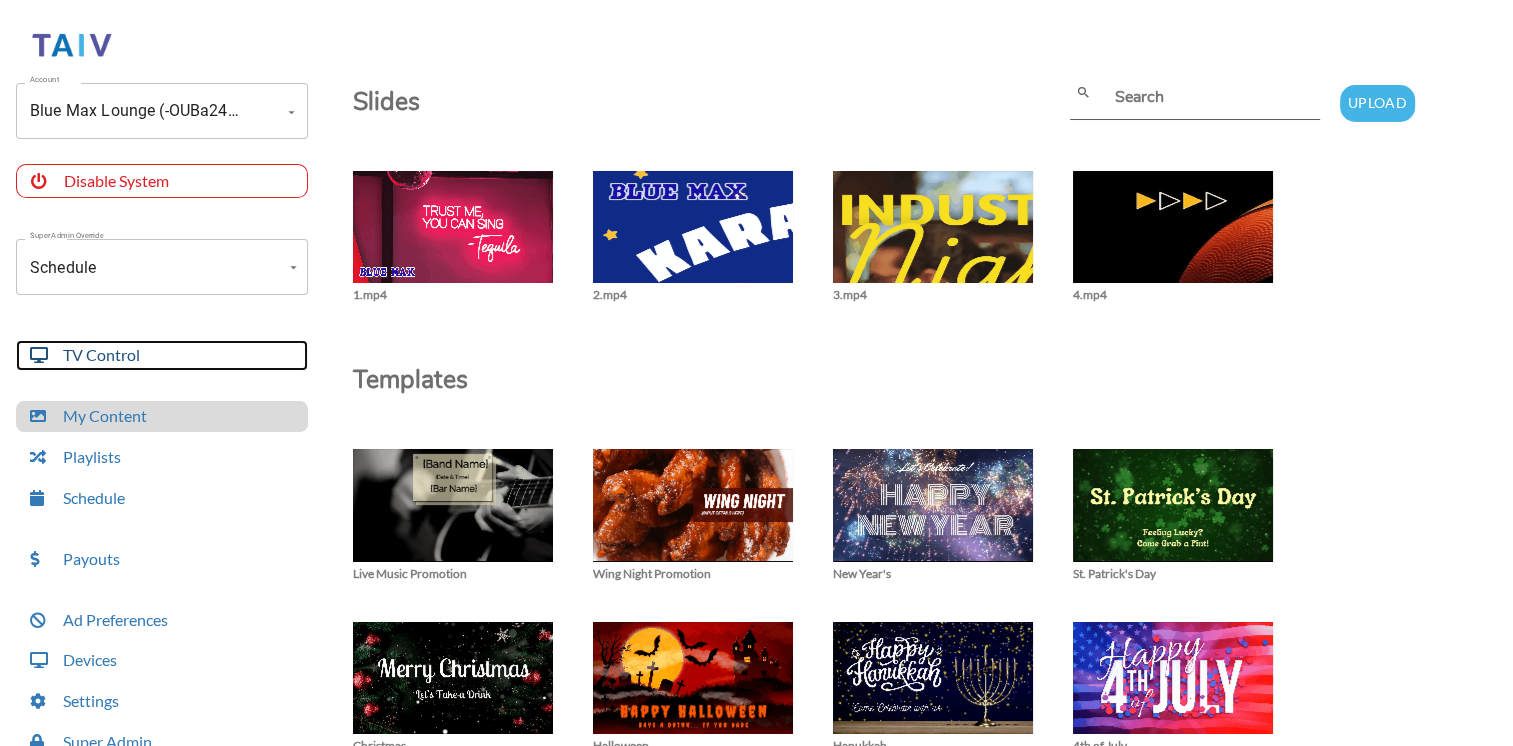 click on "TV Control" at bounding box center (162, 355) 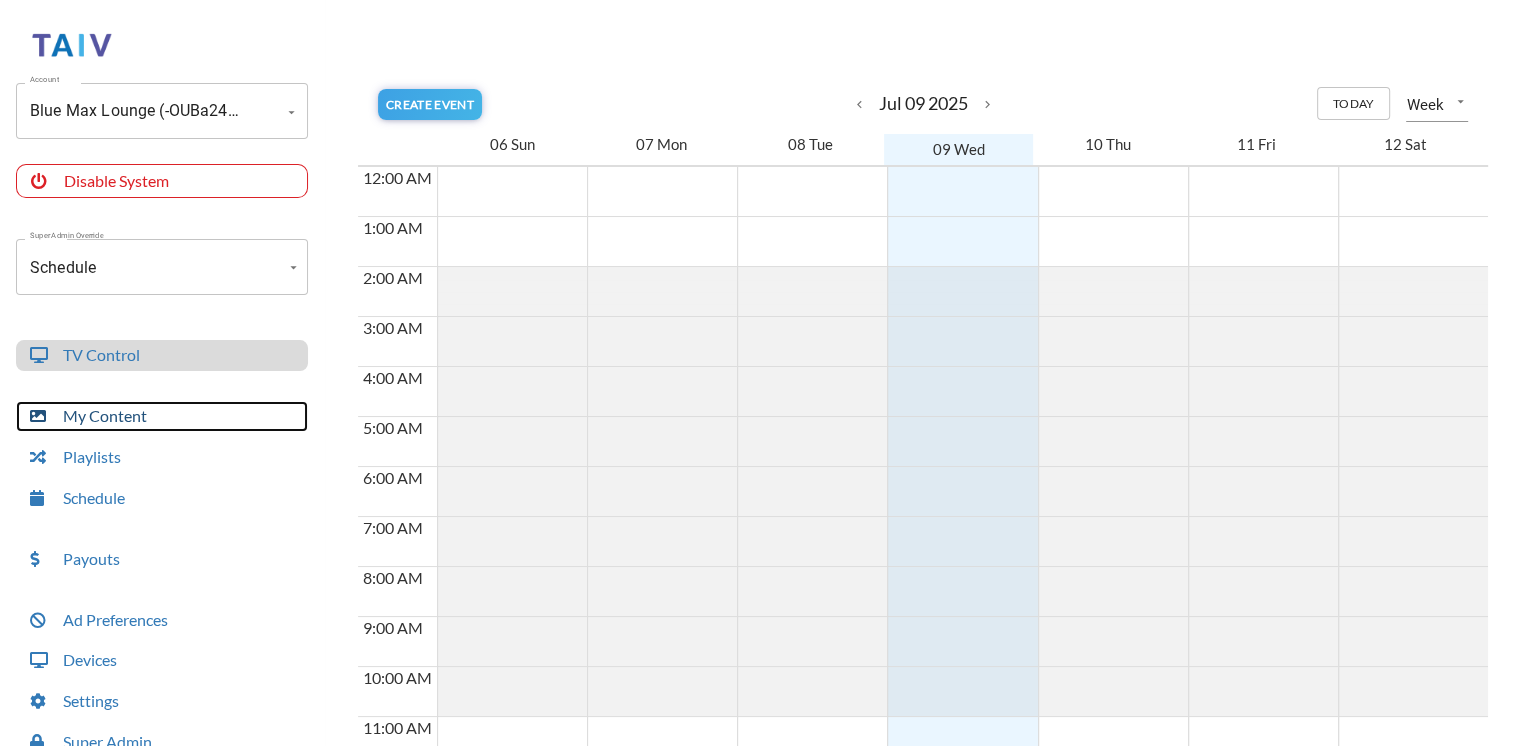 click on "My Content" at bounding box center [162, 416] 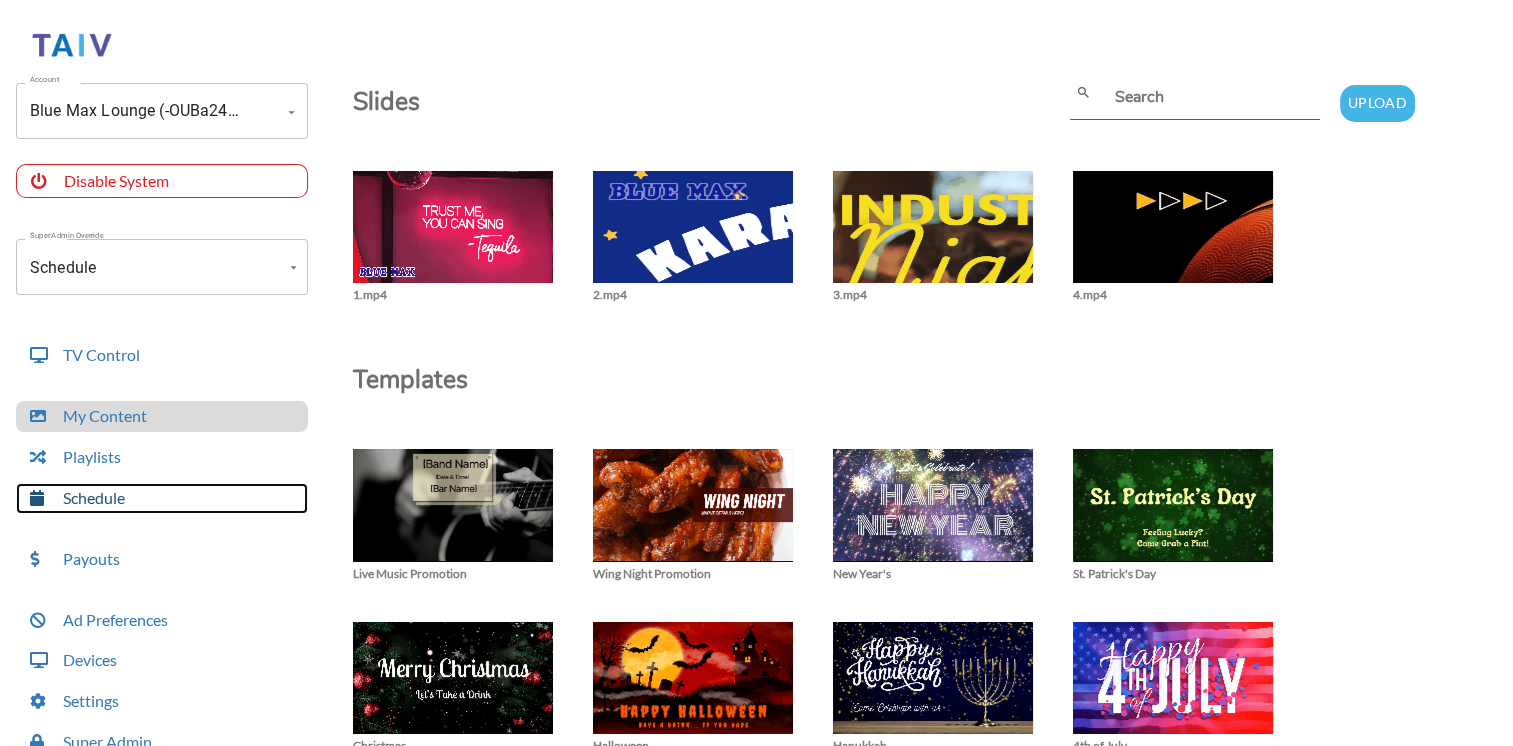 click on "Schedule" at bounding box center [162, 498] 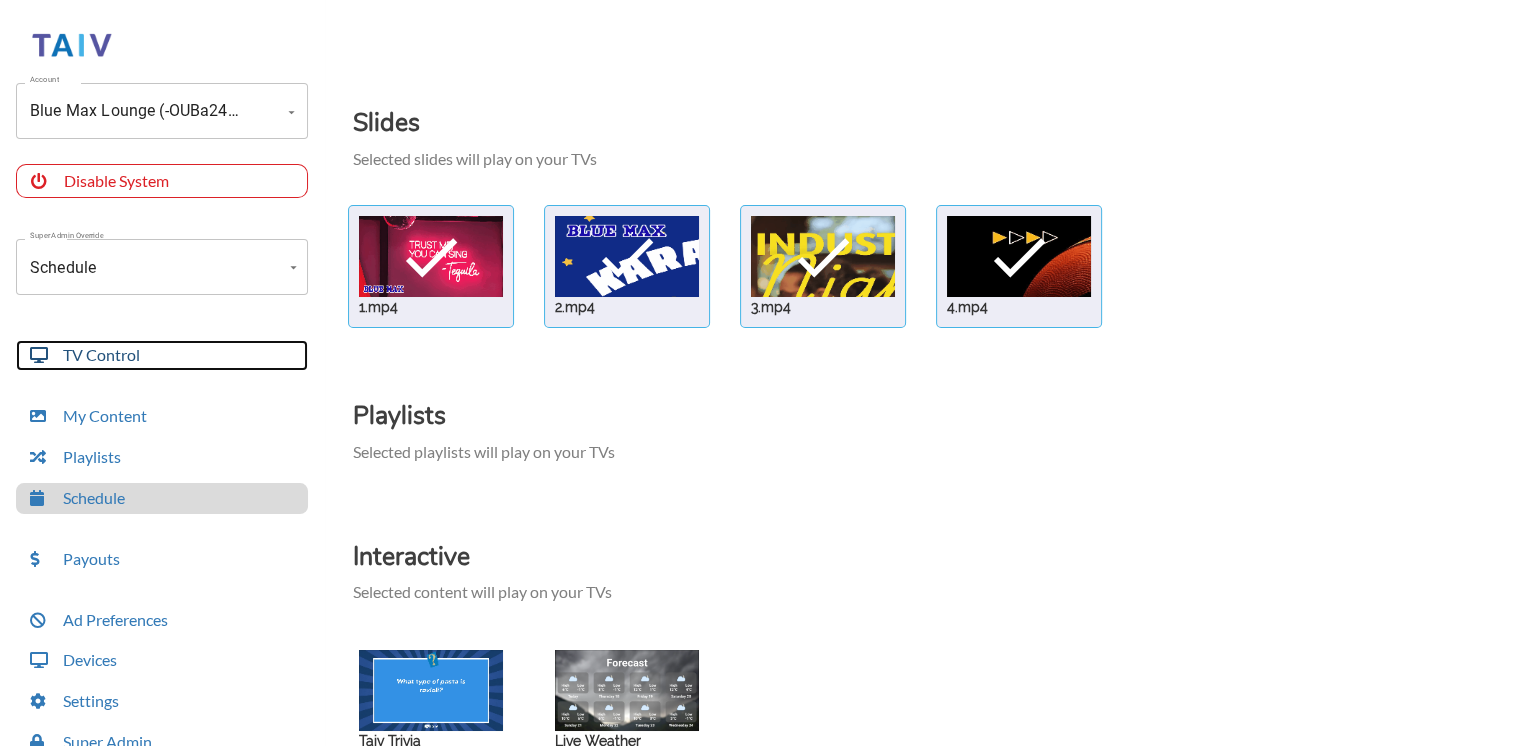 click on "TV Control" at bounding box center (162, 355) 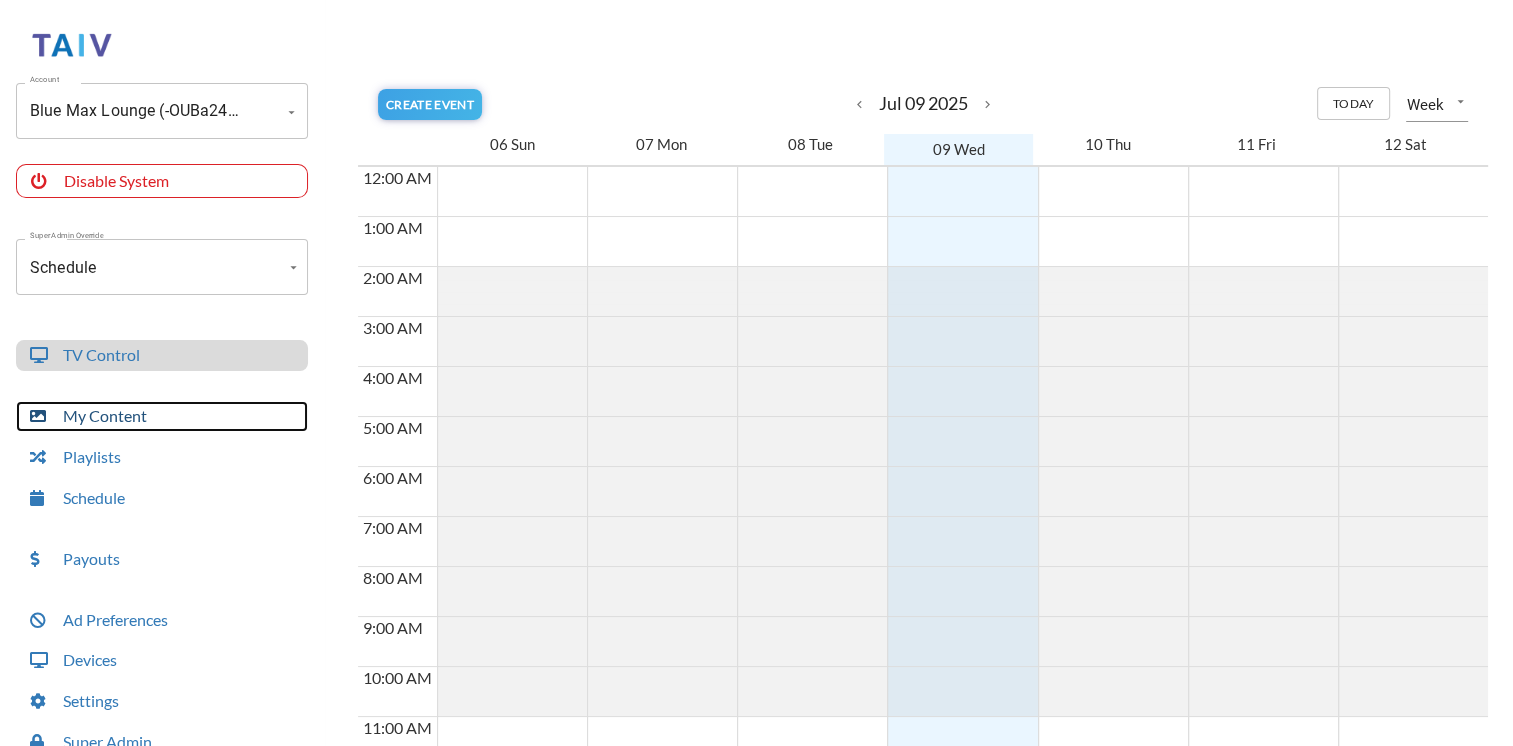 click on "My Content" at bounding box center (162, 416) 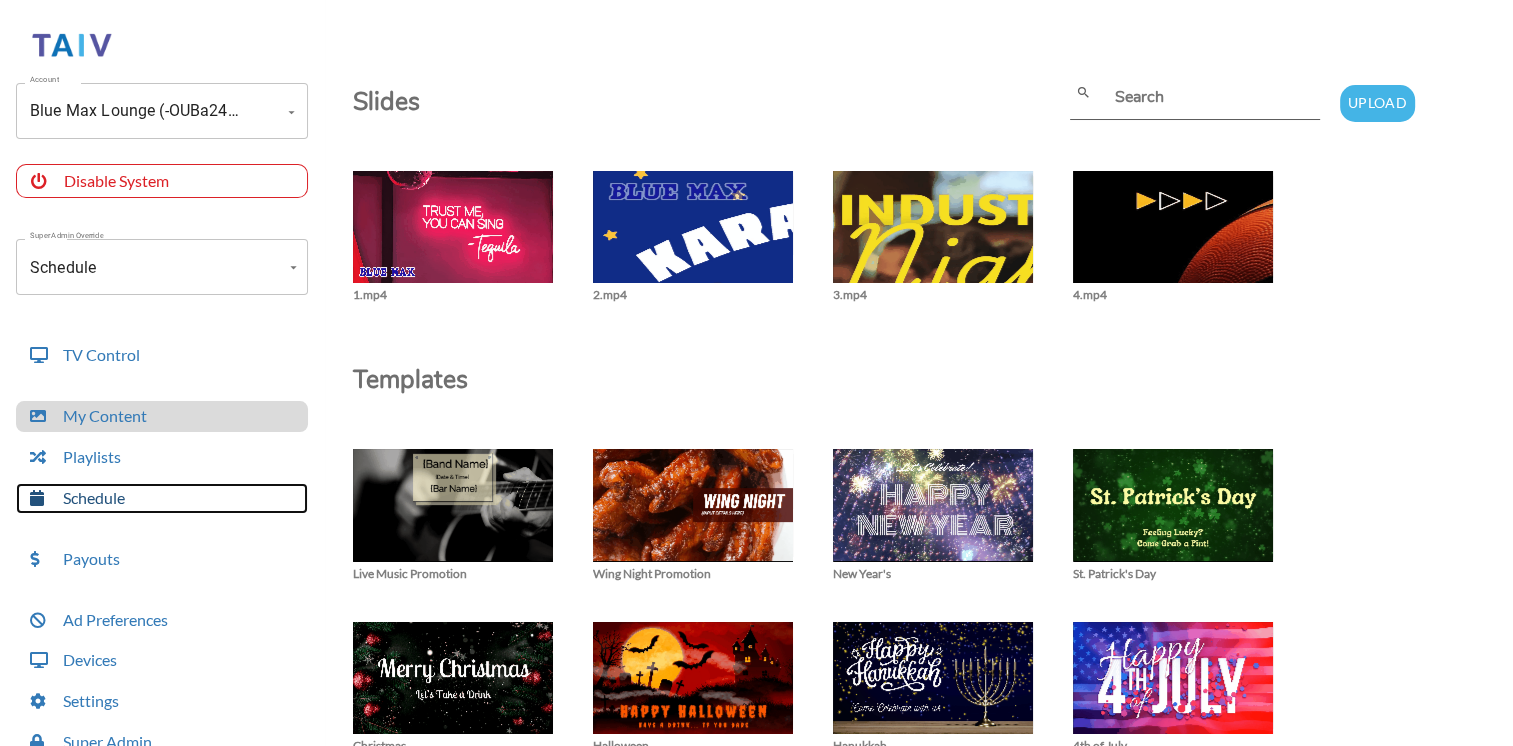 click on "Schedule" at bounding box center (162, 498) 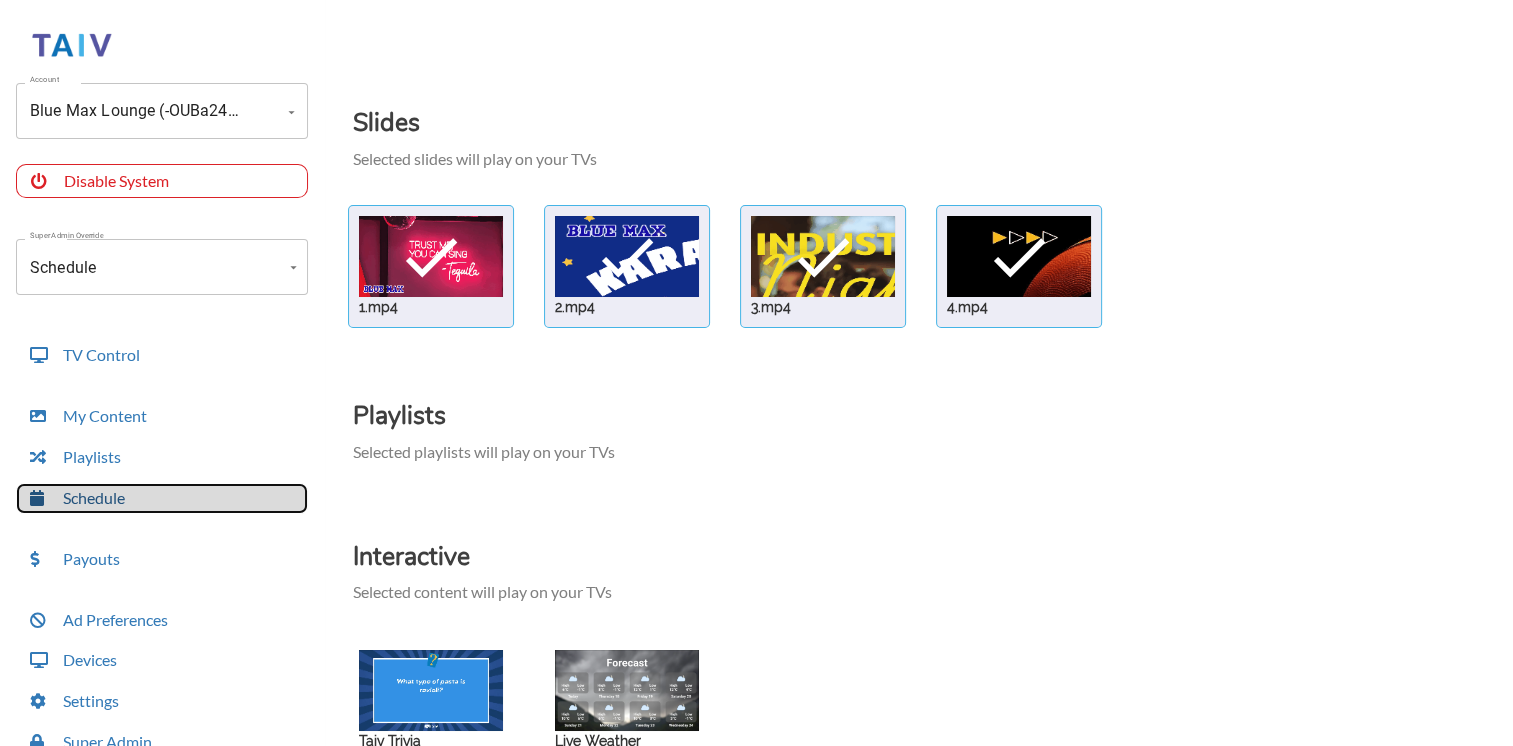 scroll, scrollTop: 161, scrollLeft: 0, axis: vertical 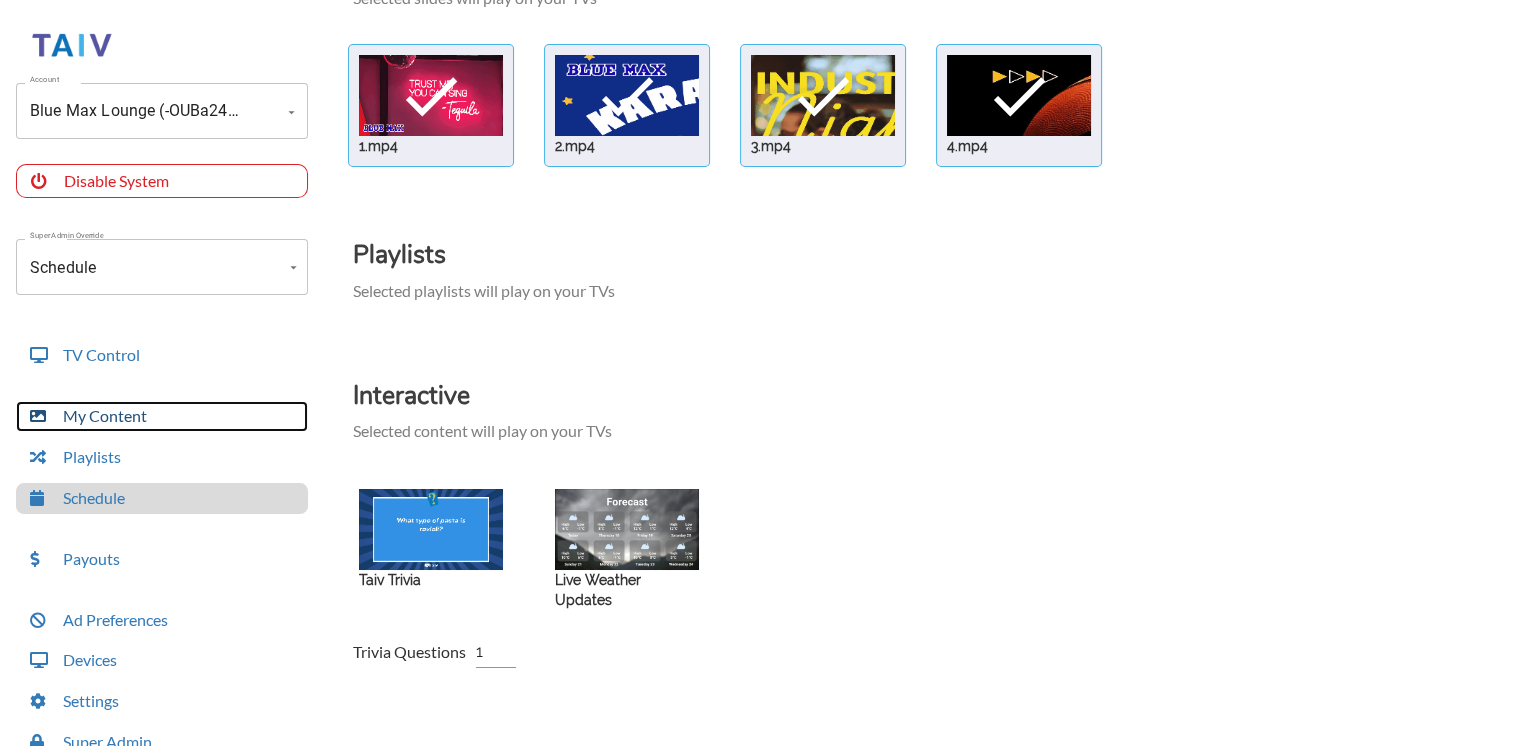 click on "My Content" at bounding box center [162, 416] 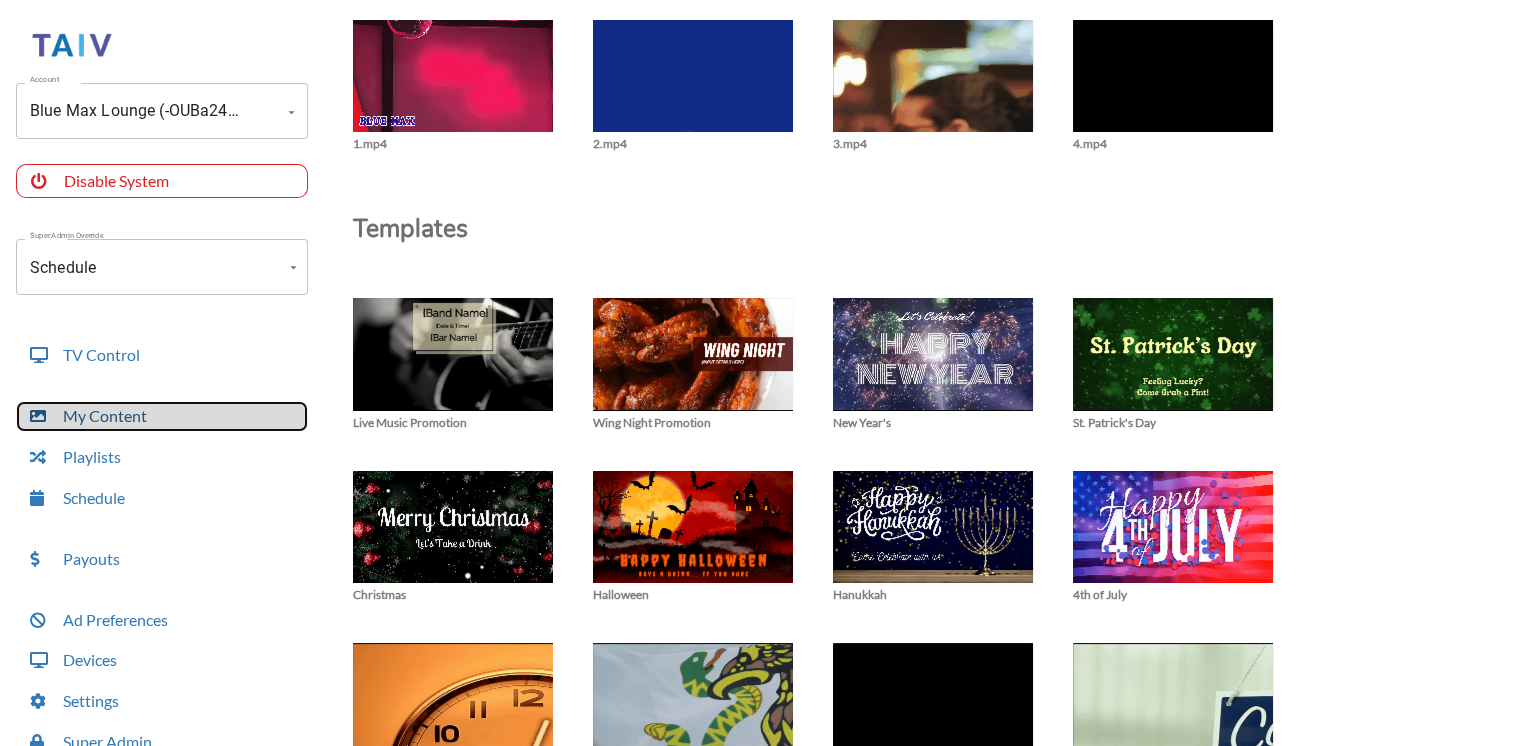 scroll, scrollTop: 0, scrollLeft: 0, axis: both 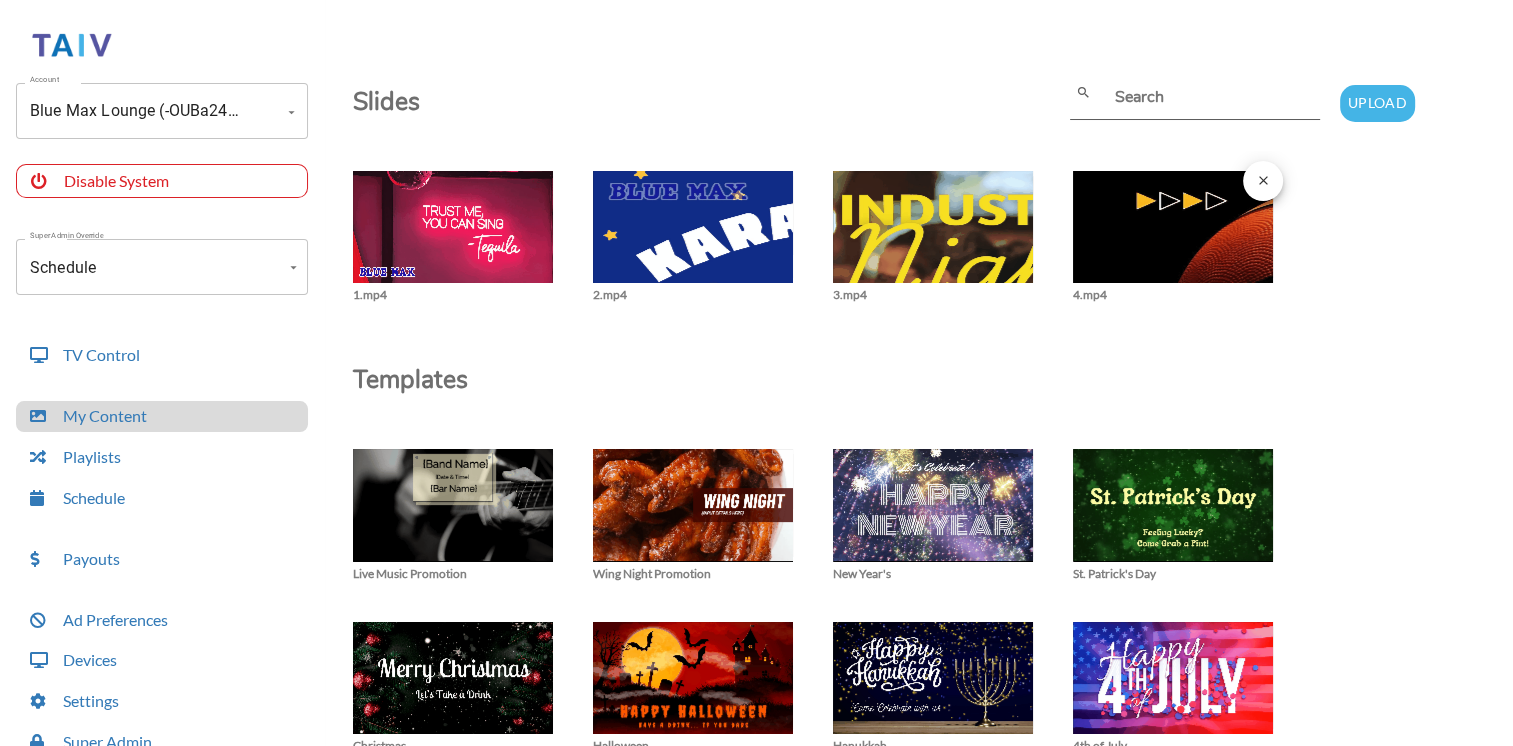 click at bounding box center [453, 237] 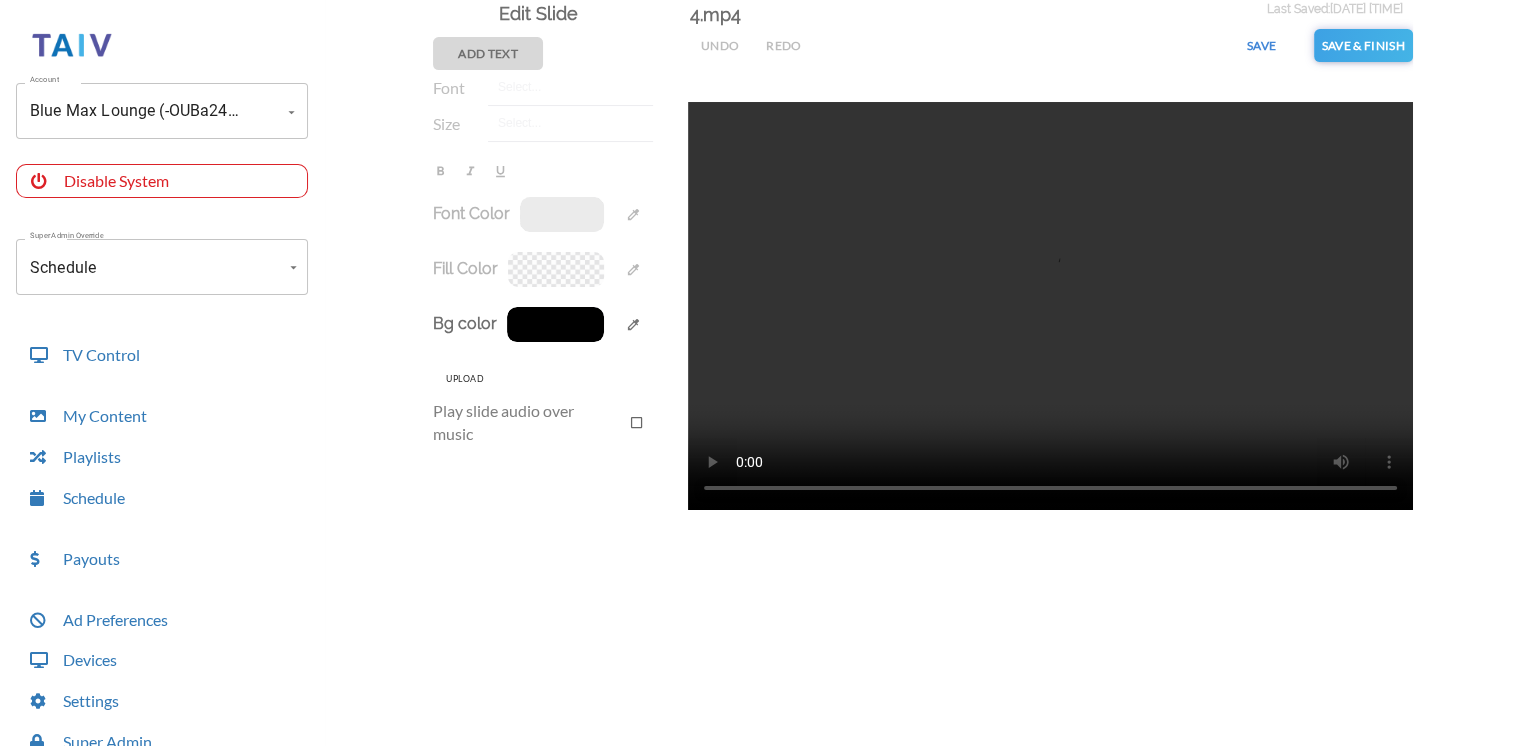 scroll, scrollTop: 0, scrollLeft: 0, axis: both 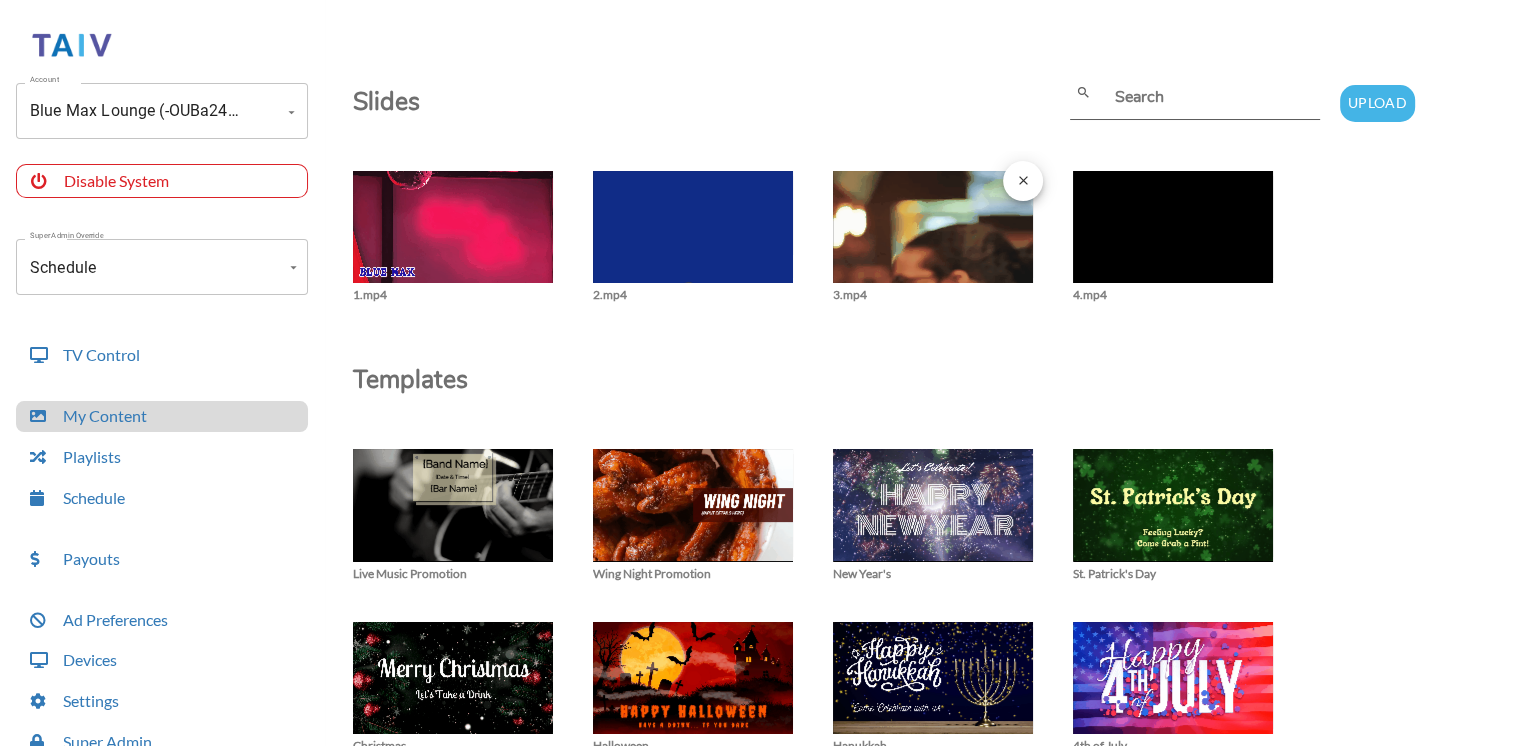 click at bounding box center (453, 237) 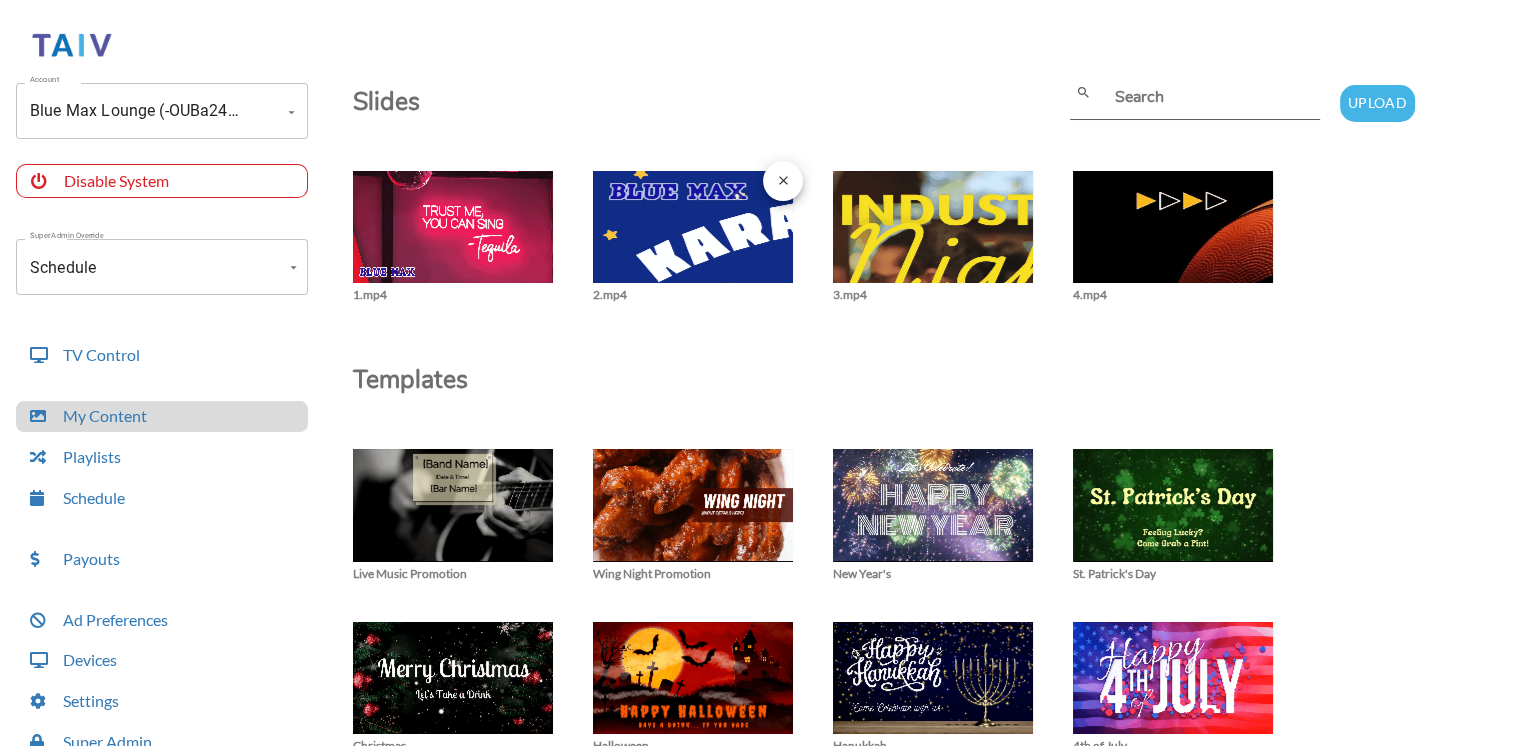 click at bounding box center (453, 237) 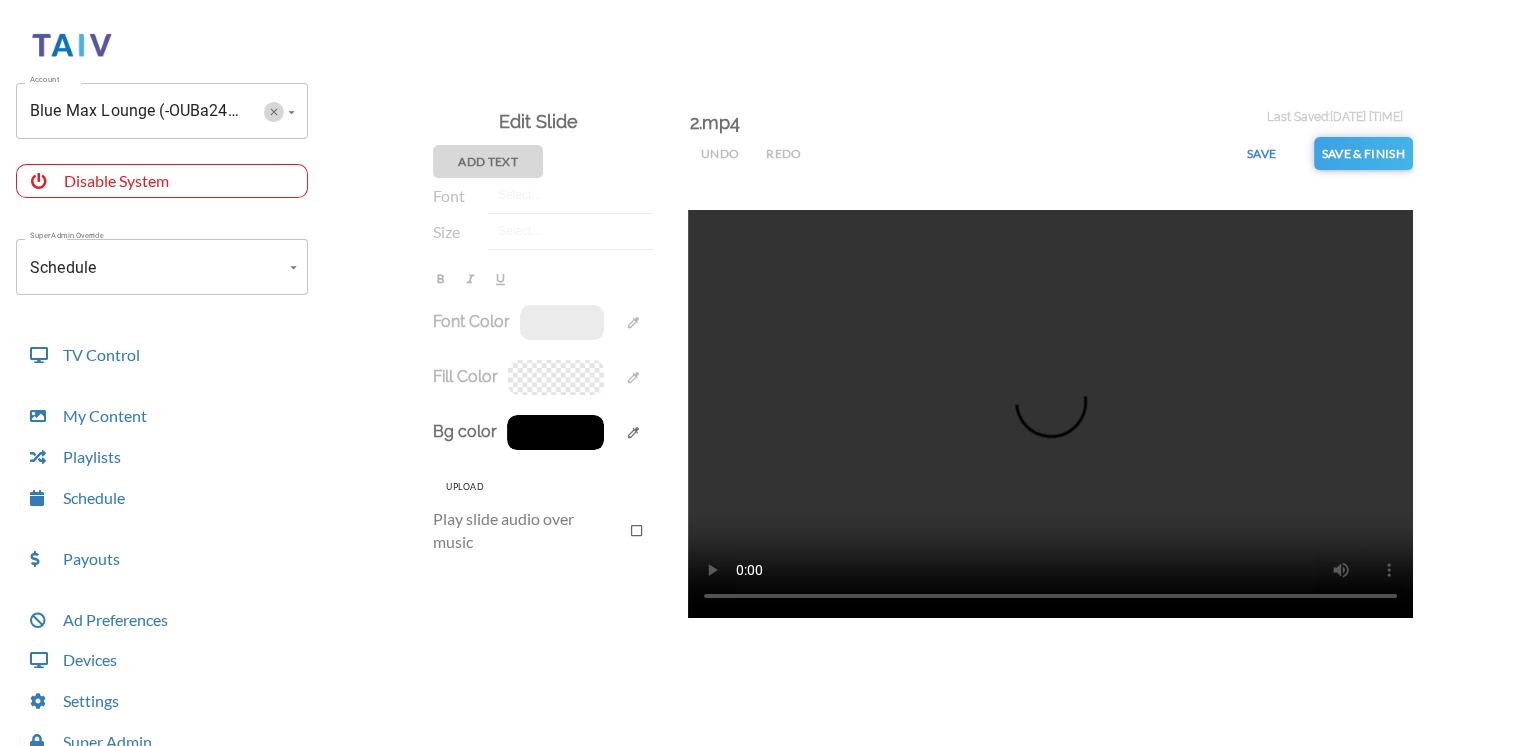click at bounding box center (273, 112) 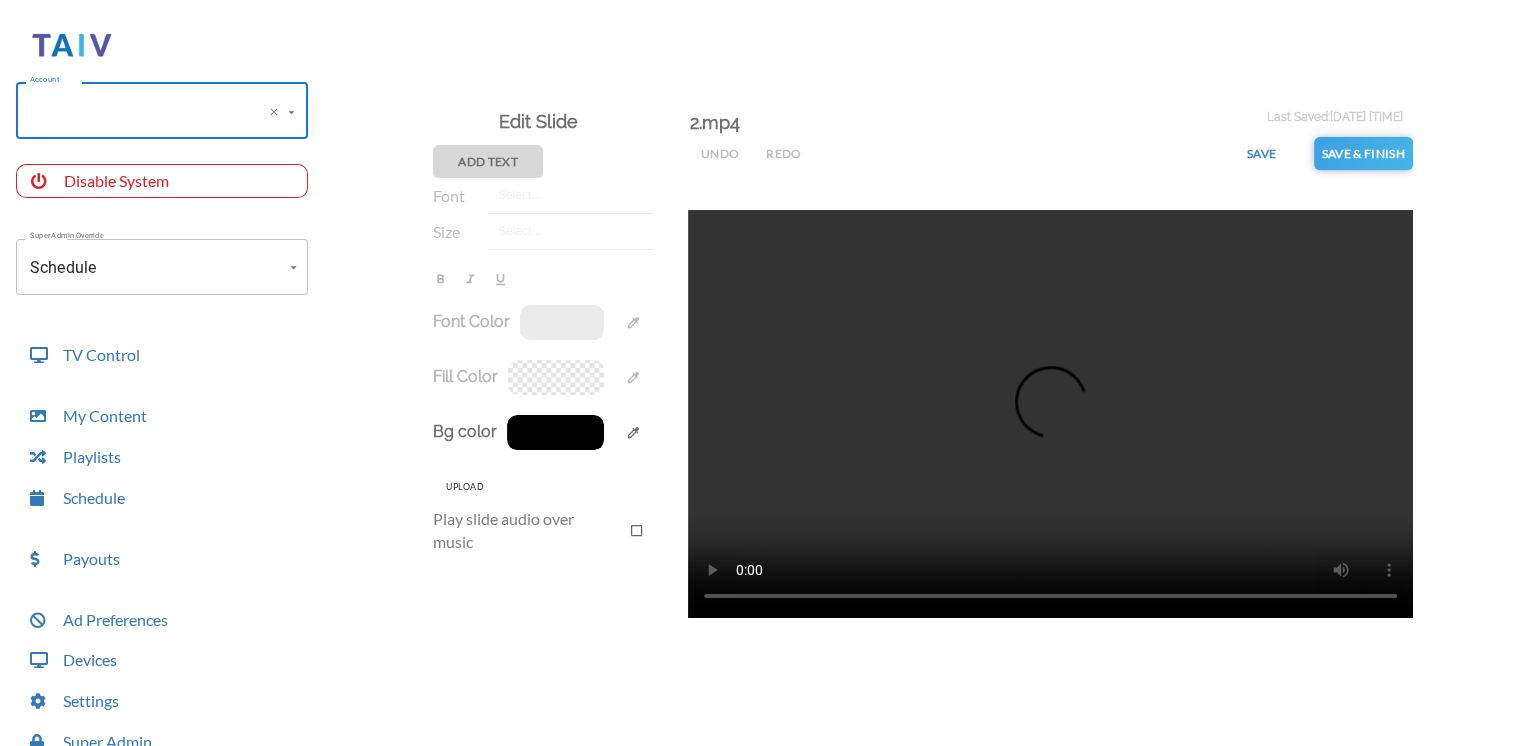 type on "o" 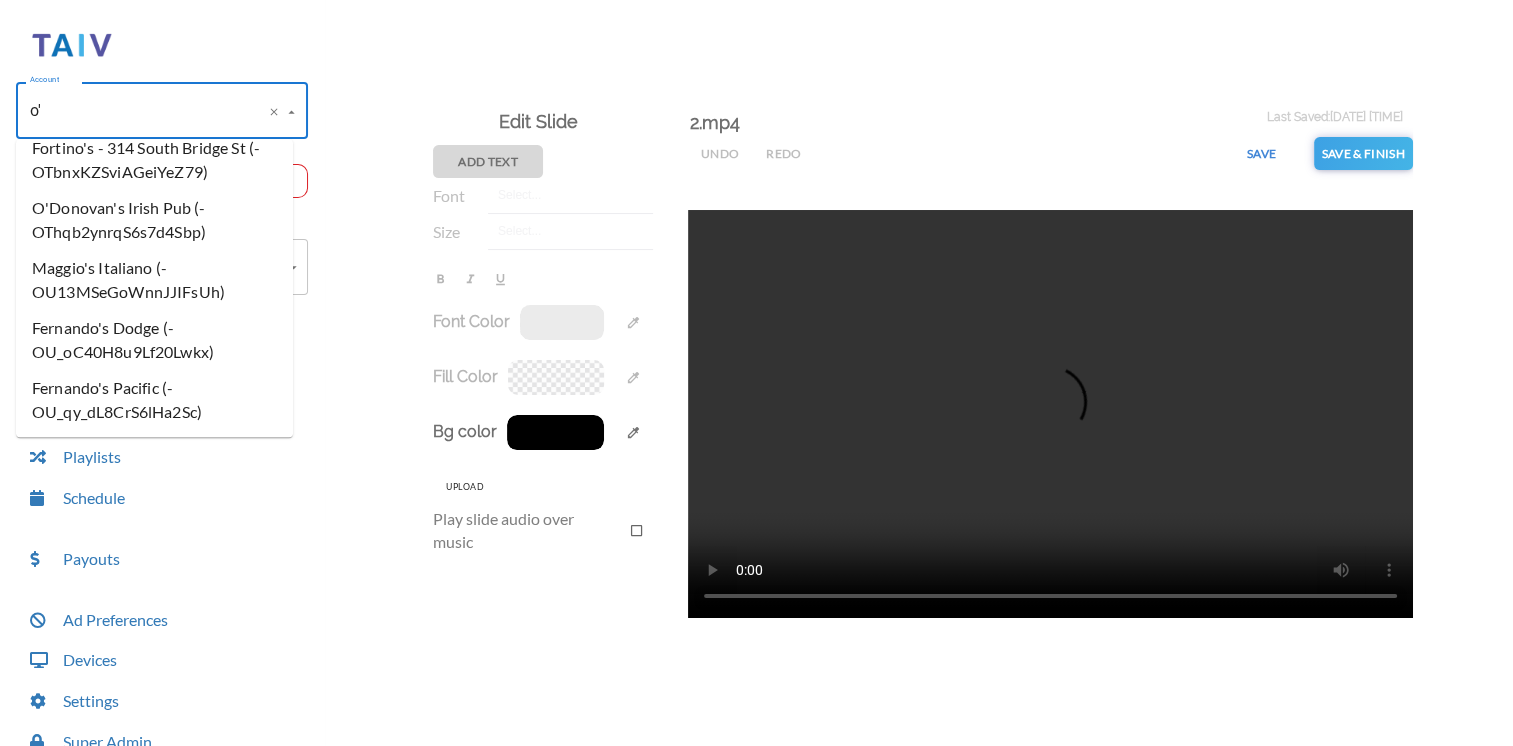 scroll, scrollTop: 0, scrollLeft: 0, axis: both 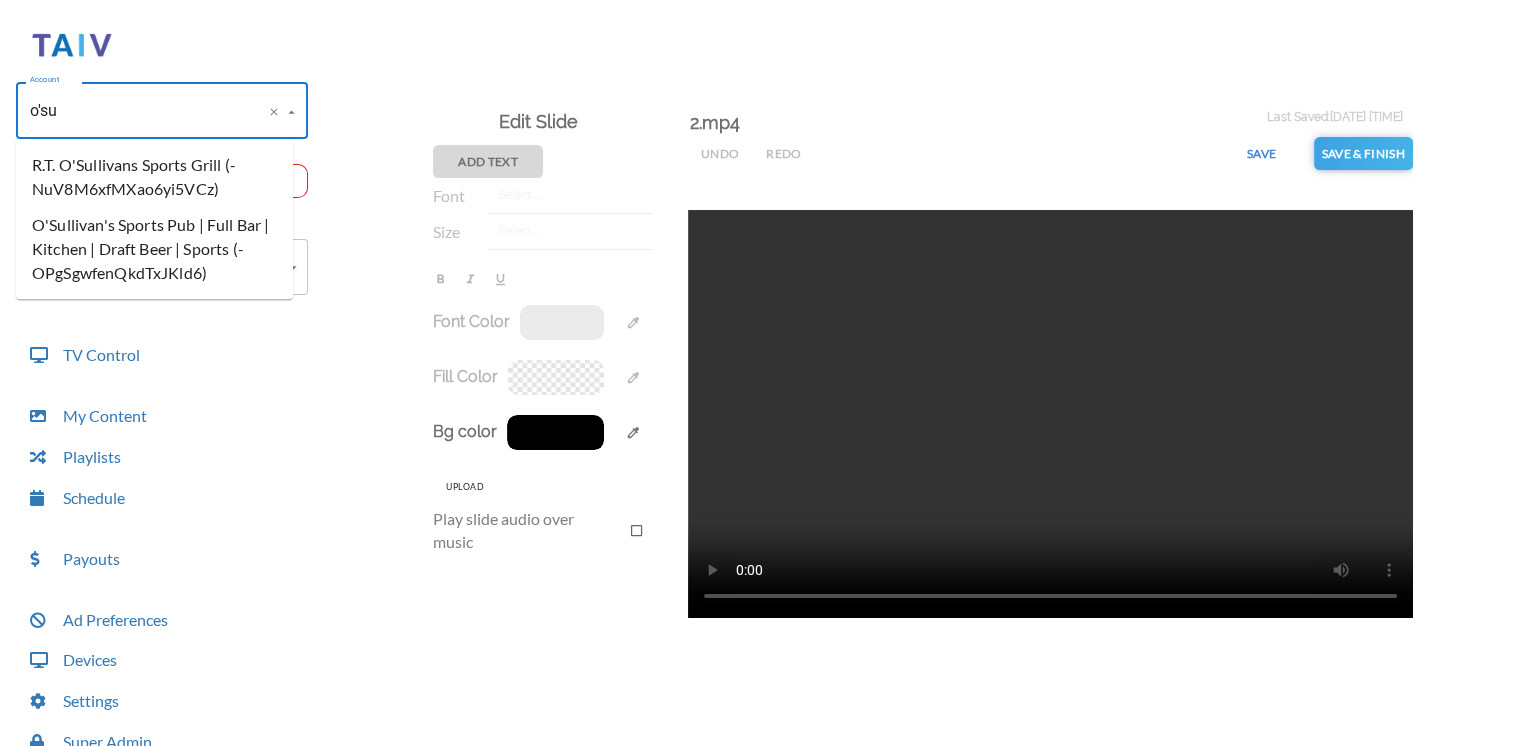 click on "O'Sullivan's Sports Pub | Full Bar | Kitchen | Draft Beer | Sports (-OPgSgwfenQkdTxJKld6)" at bounding box center [154, 249] 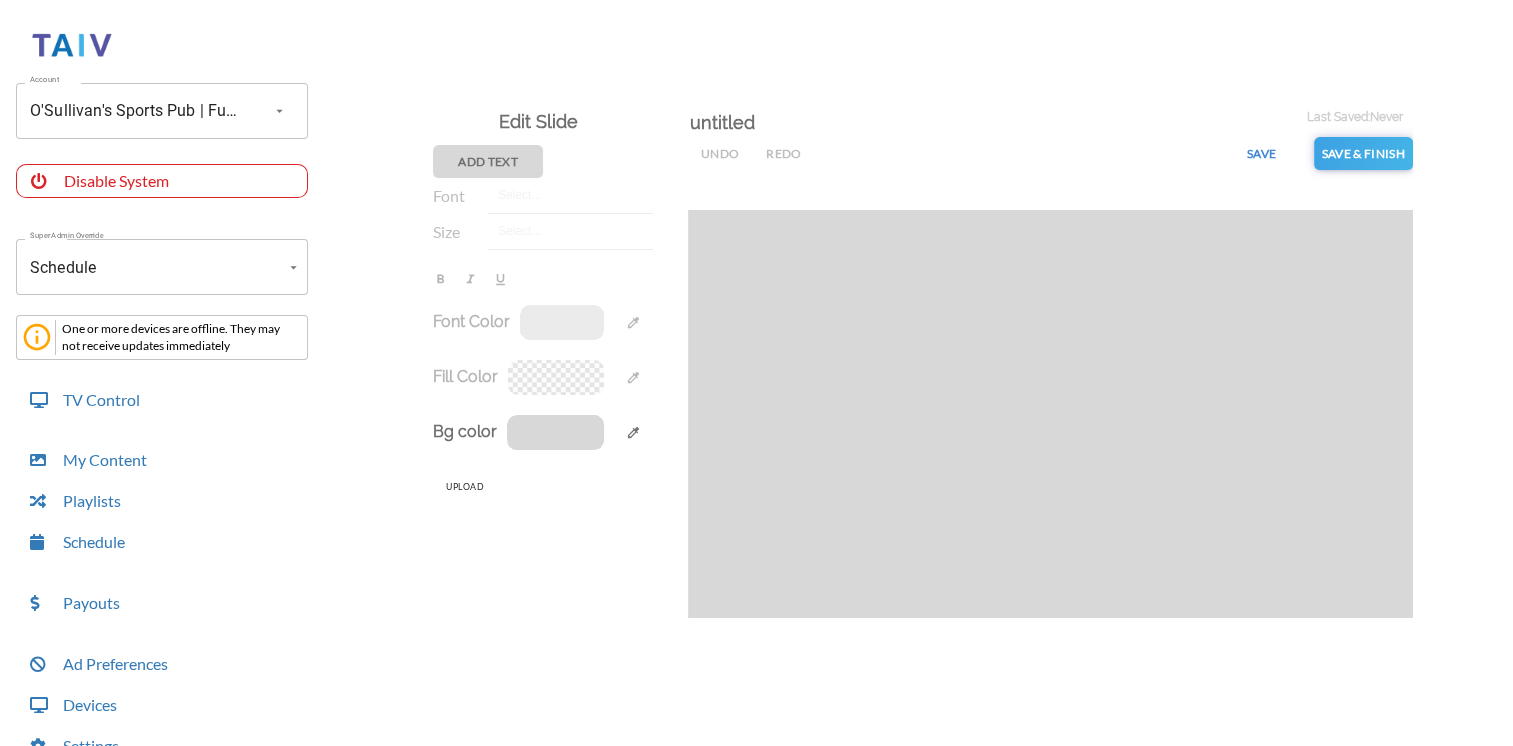 scroll, scrollTop: 224, scrollLeft: 0, axis: vertical 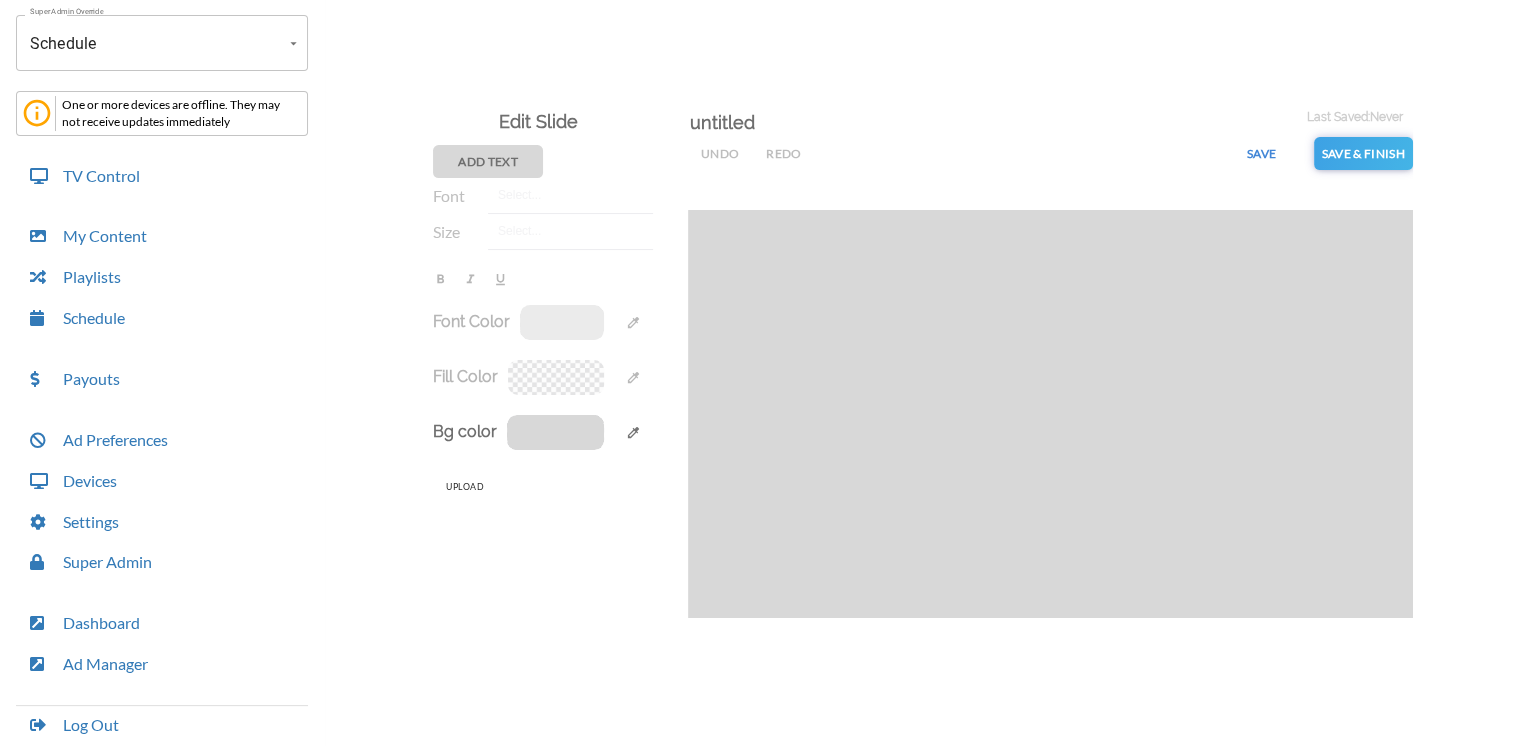 click on "Ad Preferences Devices Settings Super Admin" at bounding box center (162, 501) 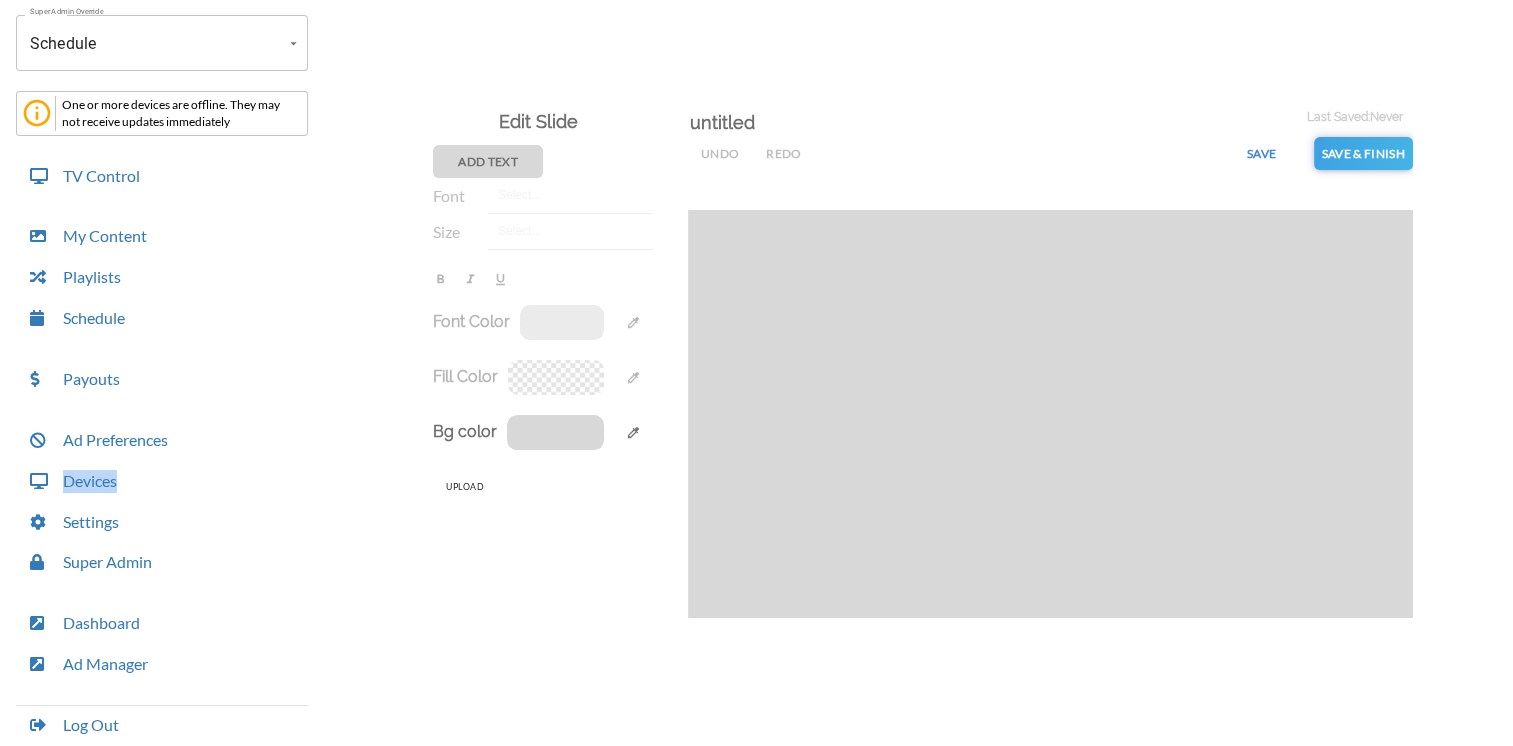 click on "Ad Preferences Devices Settings Super Admin" at bounding box center [162, 501] 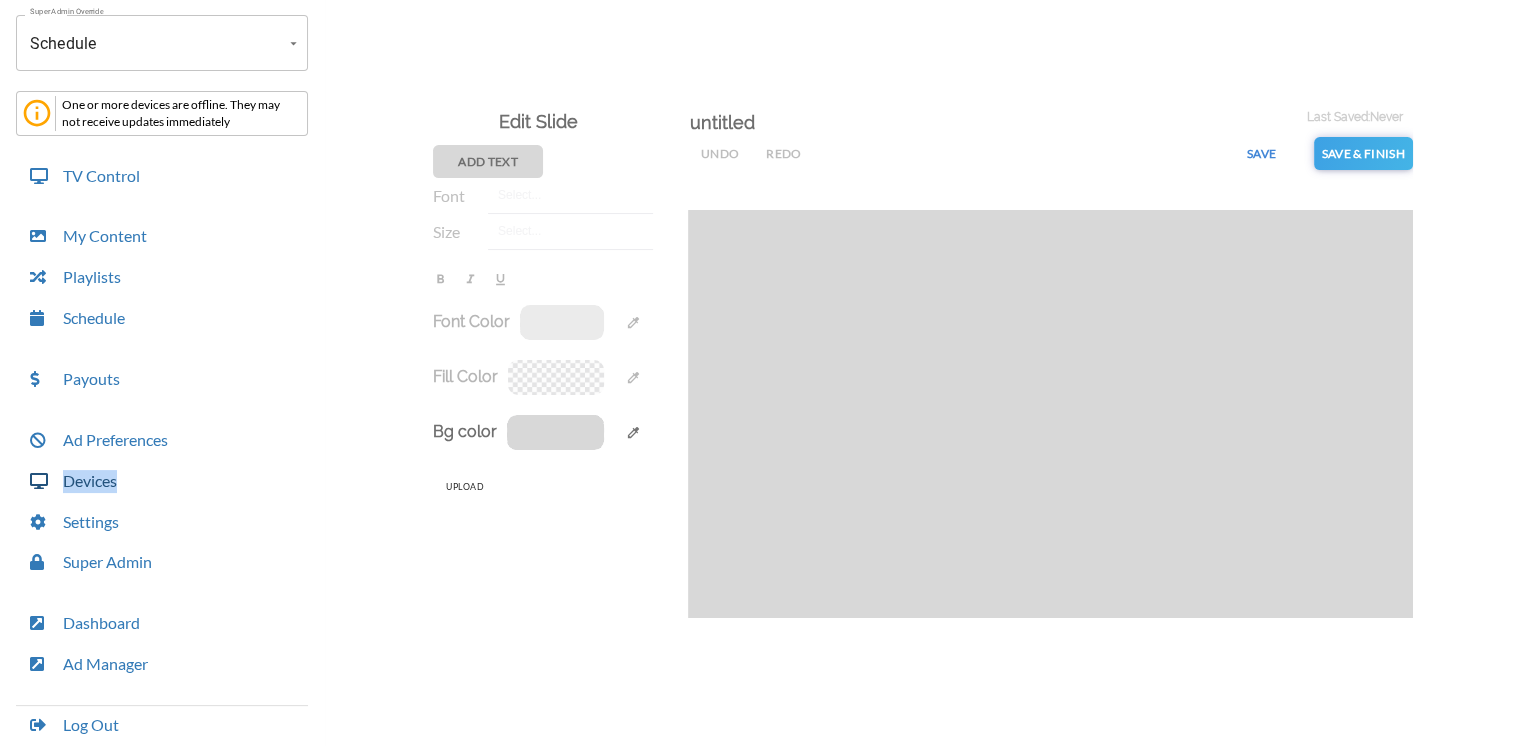 drag, startPoint x: 107, startPoint y: 498, endPoint x: 101, endPoint y: 483, distance: 16.155495 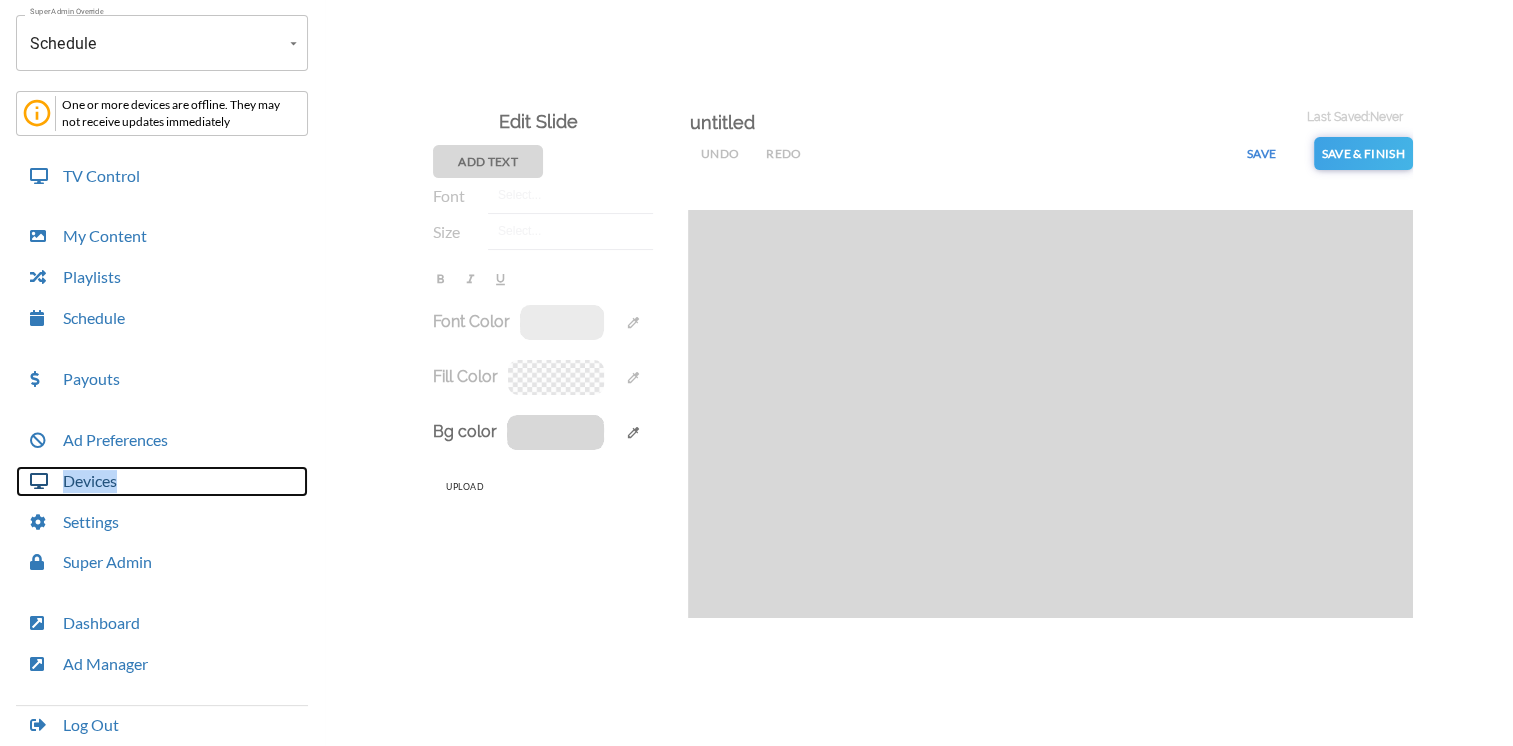 drag, startPoint x: 101, startPoint y: 483, endPoint x: 53, endPoint y: 489, distance: 48.373547 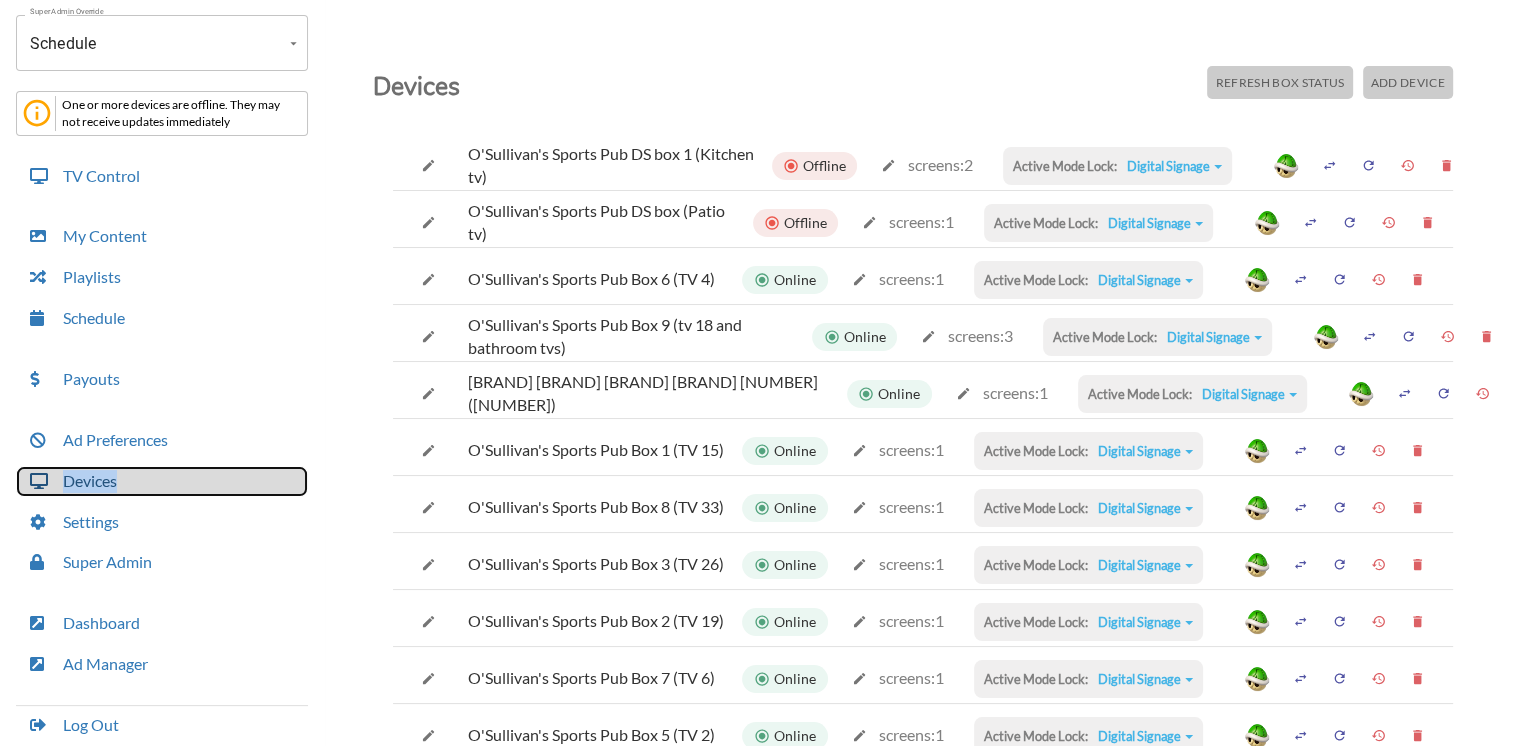 click on "Devices" at bounding box center [162, 481] 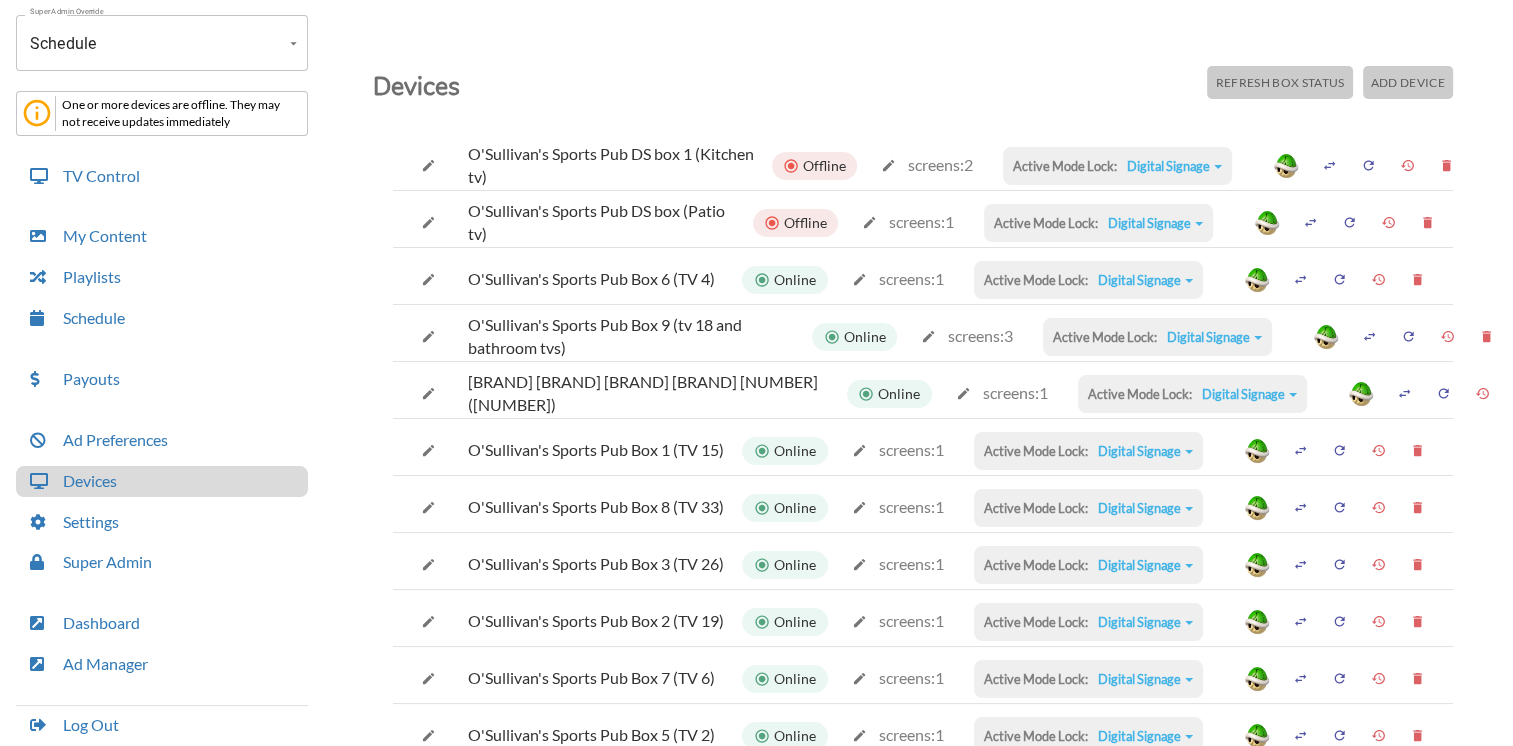 click on "Offline" at bounding box center [824, 166] 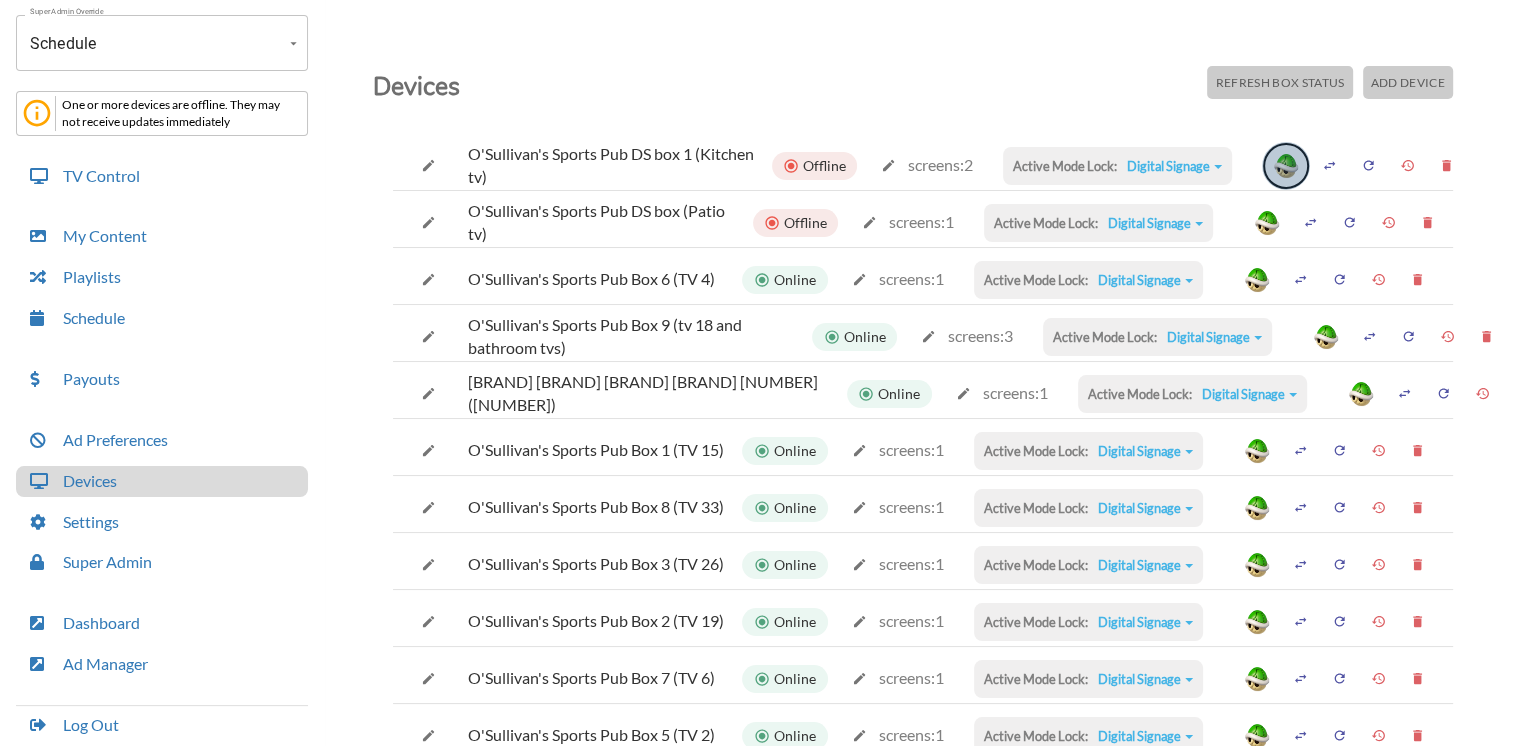 click at bounding box center (1286, 166) 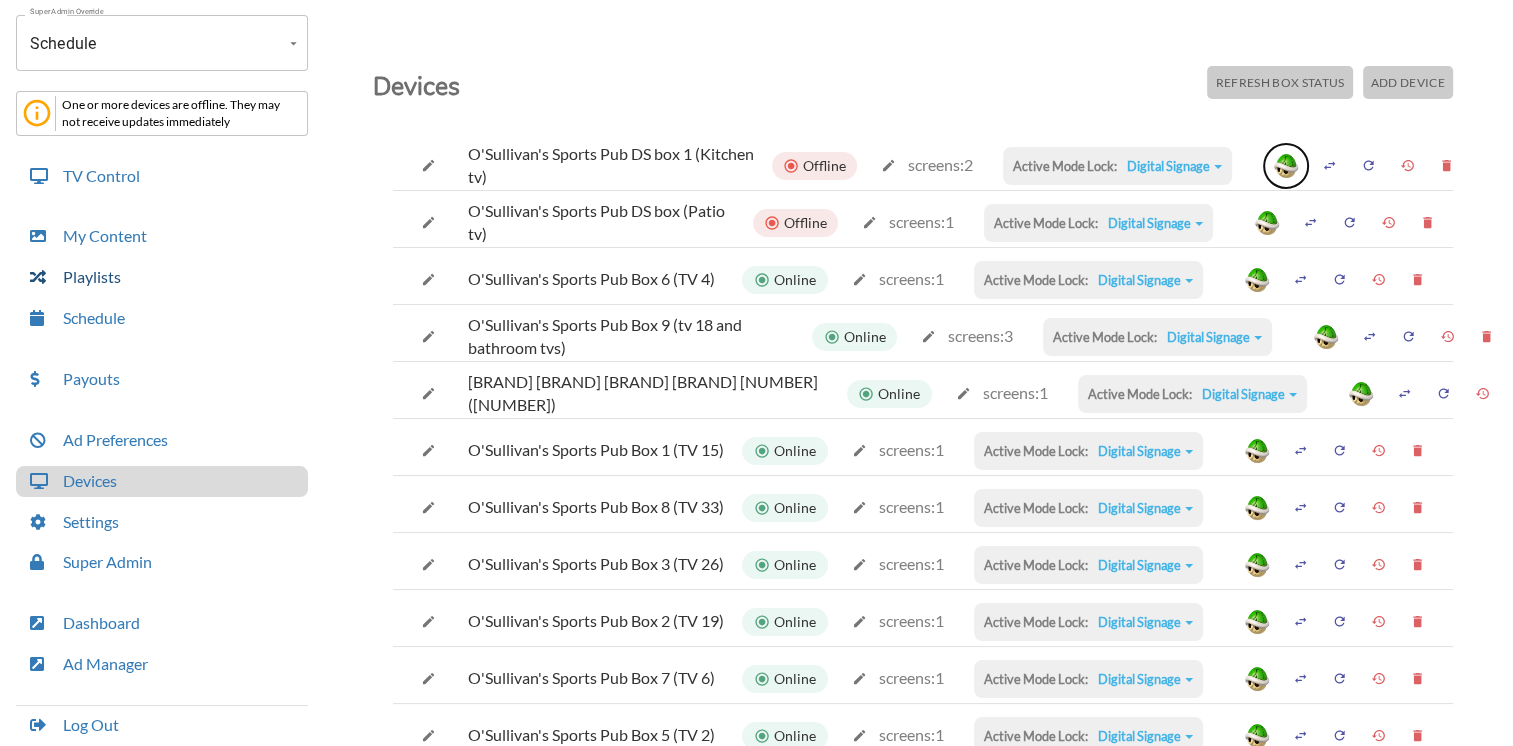 scroll, scrollTop: 0, scrollLeft: 0, axis: both 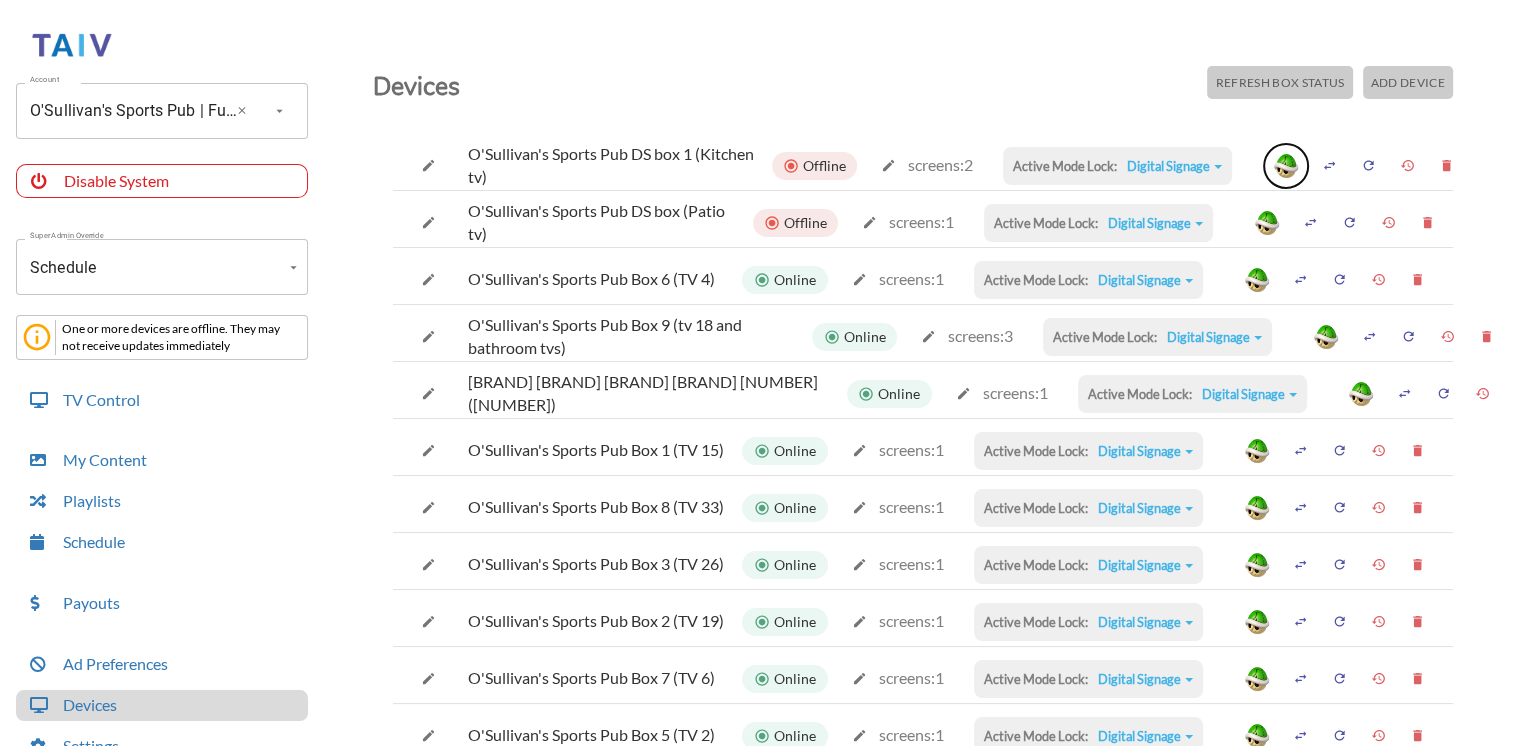 click at bounding box center [242, 110] 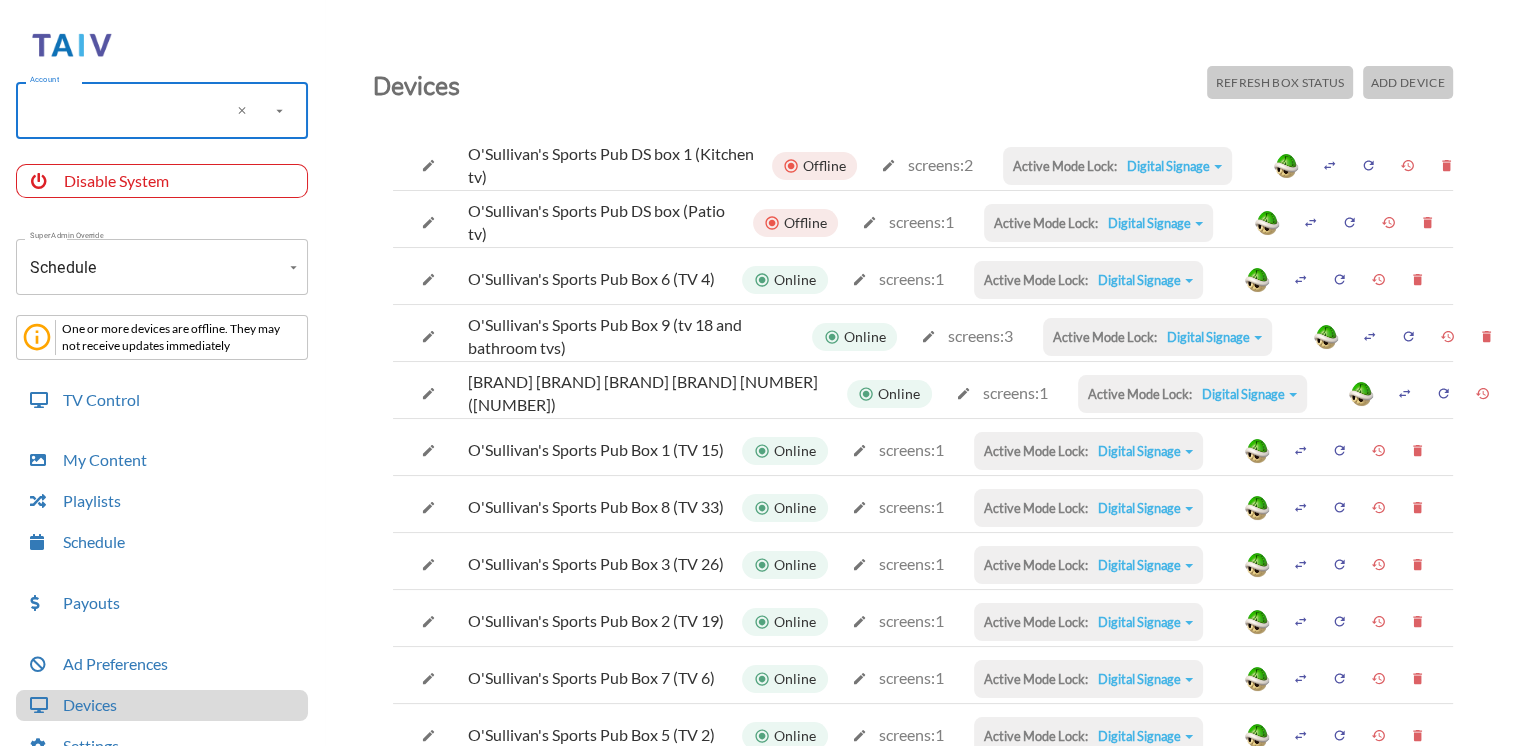scroll, scrollTop: 0, scrollLeft: 0, axis: both 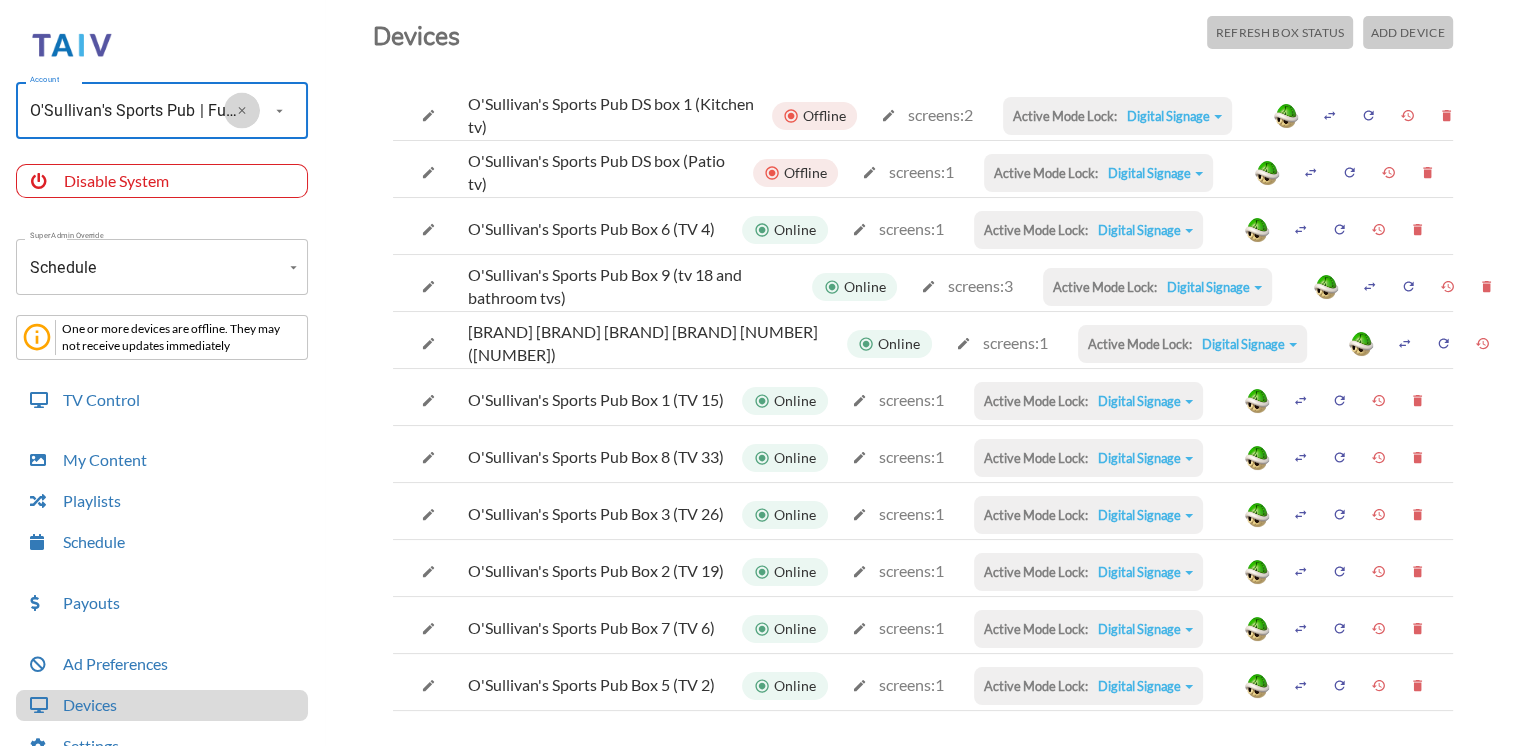 click at bounding box center [242, 110] 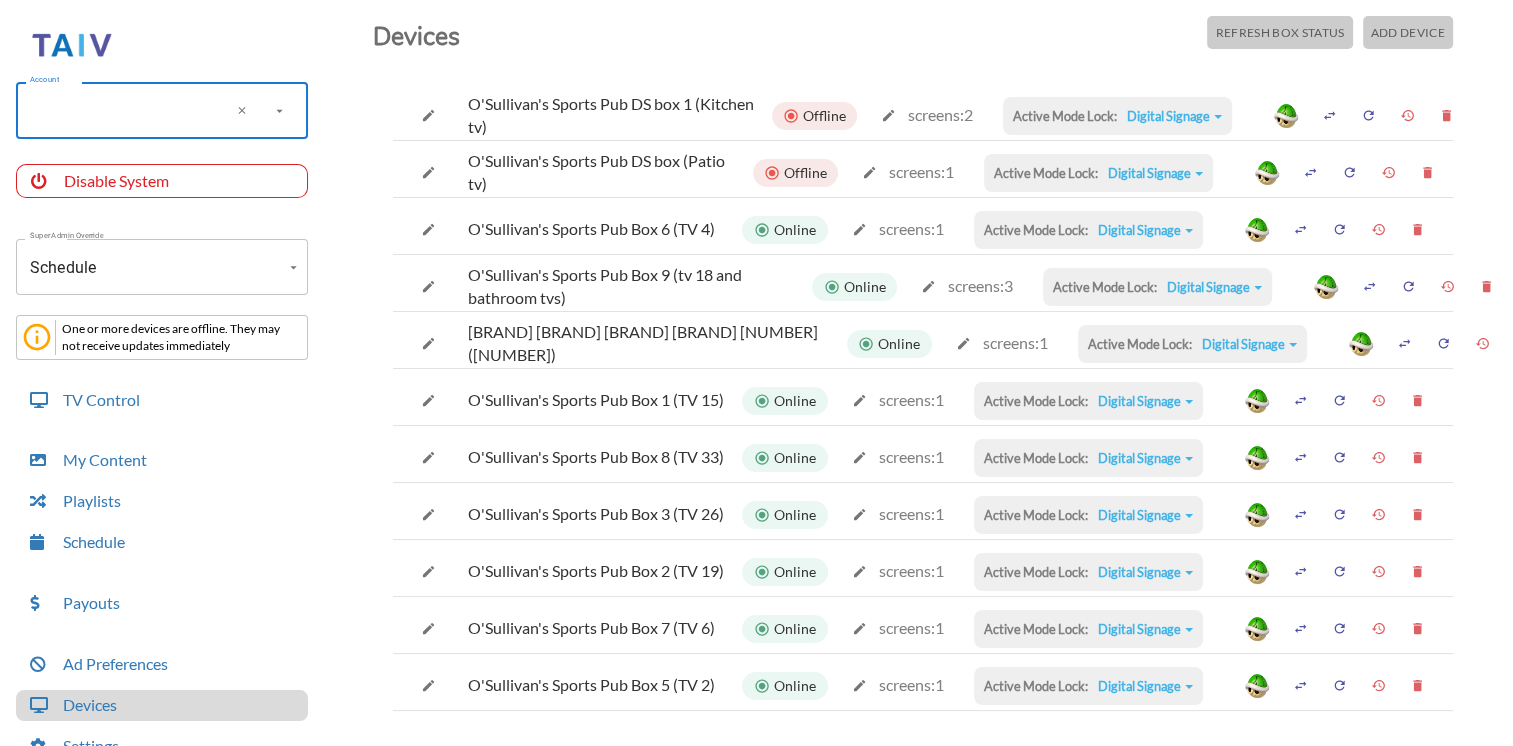 type on "b" 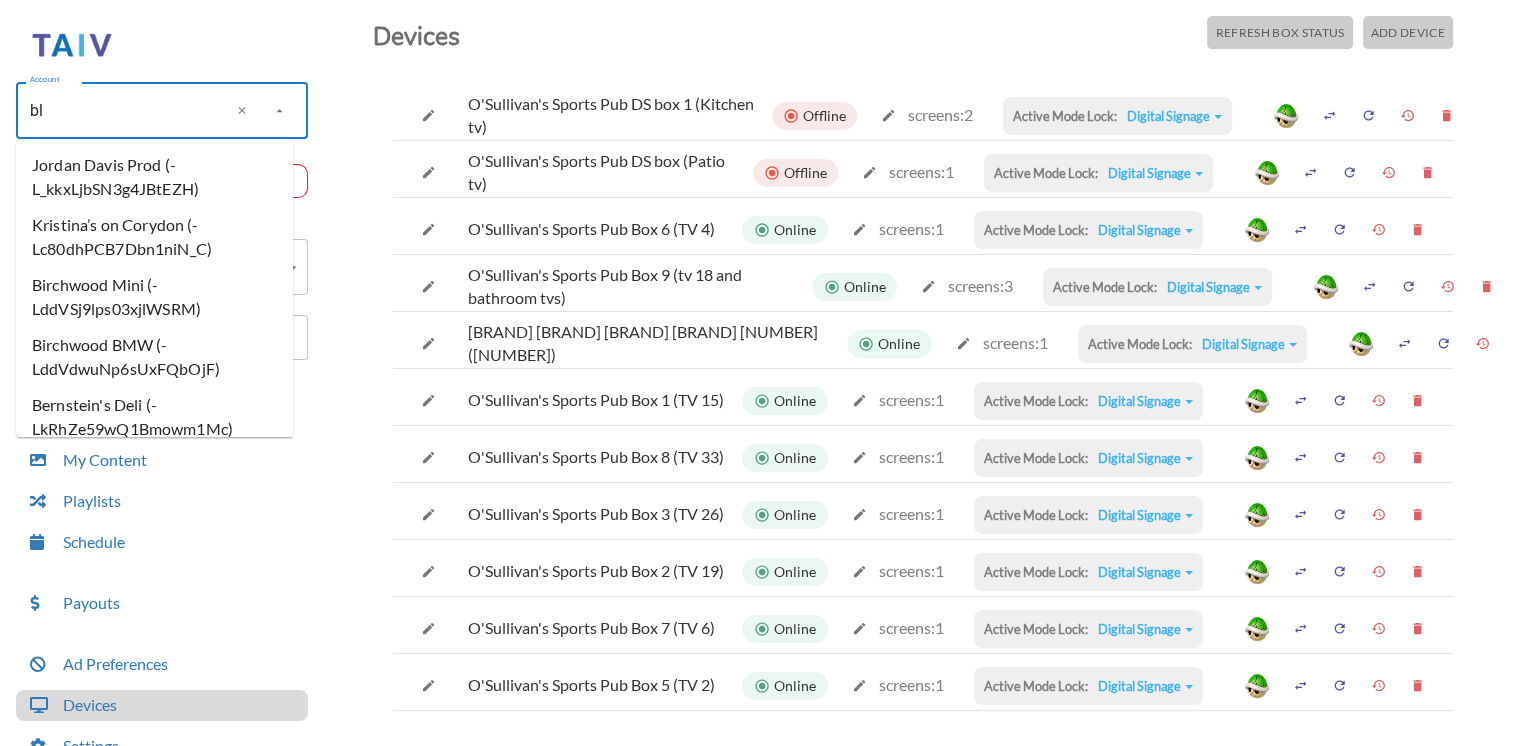 scroll, scrollTop: 0, scrollLeft: 0, axis: both 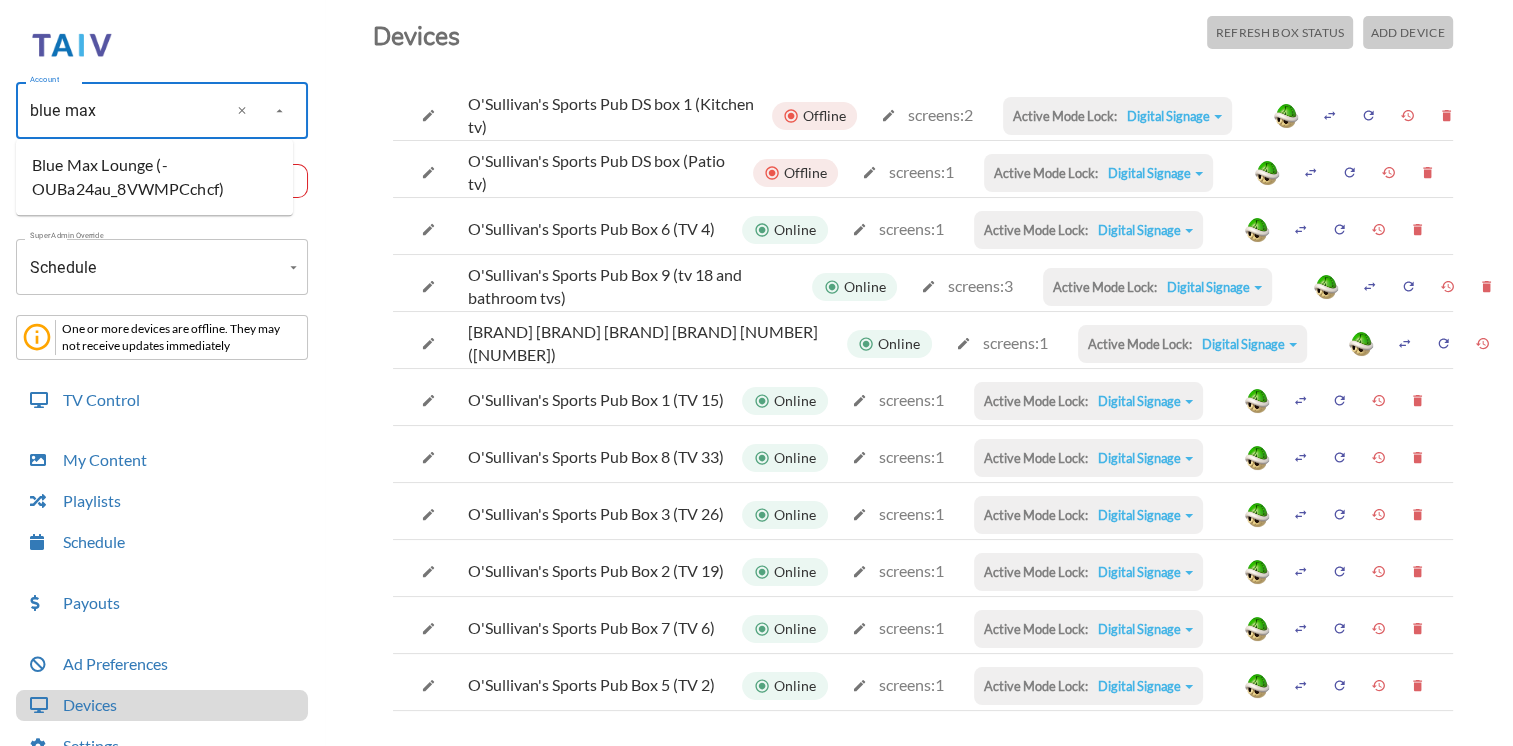 click on "Blue Max Lounge (-OUBa24au_8VWMPCchcf)" at bounding box center (154, 177) 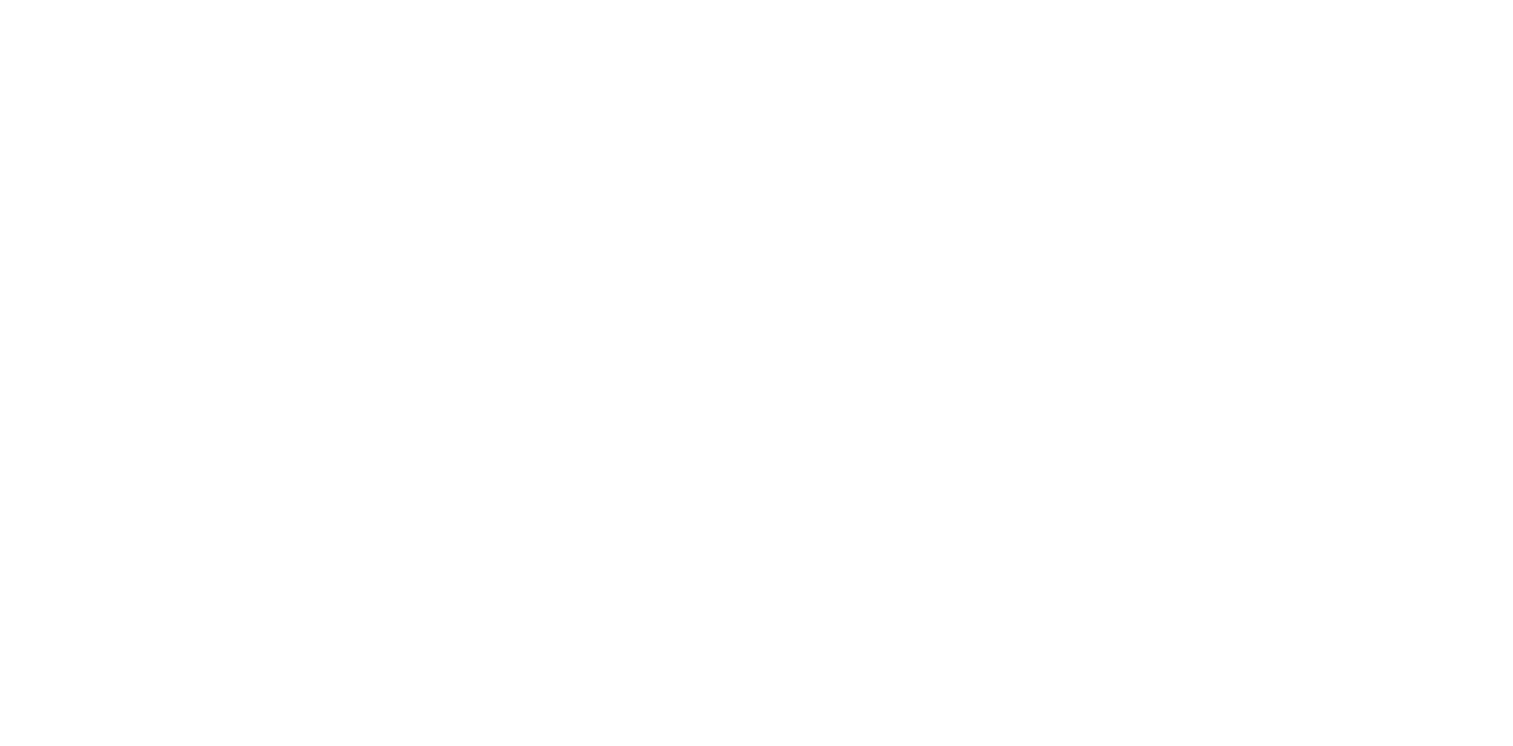 scroll, scrollTop: 0, scrollLeft: 0, axis: both 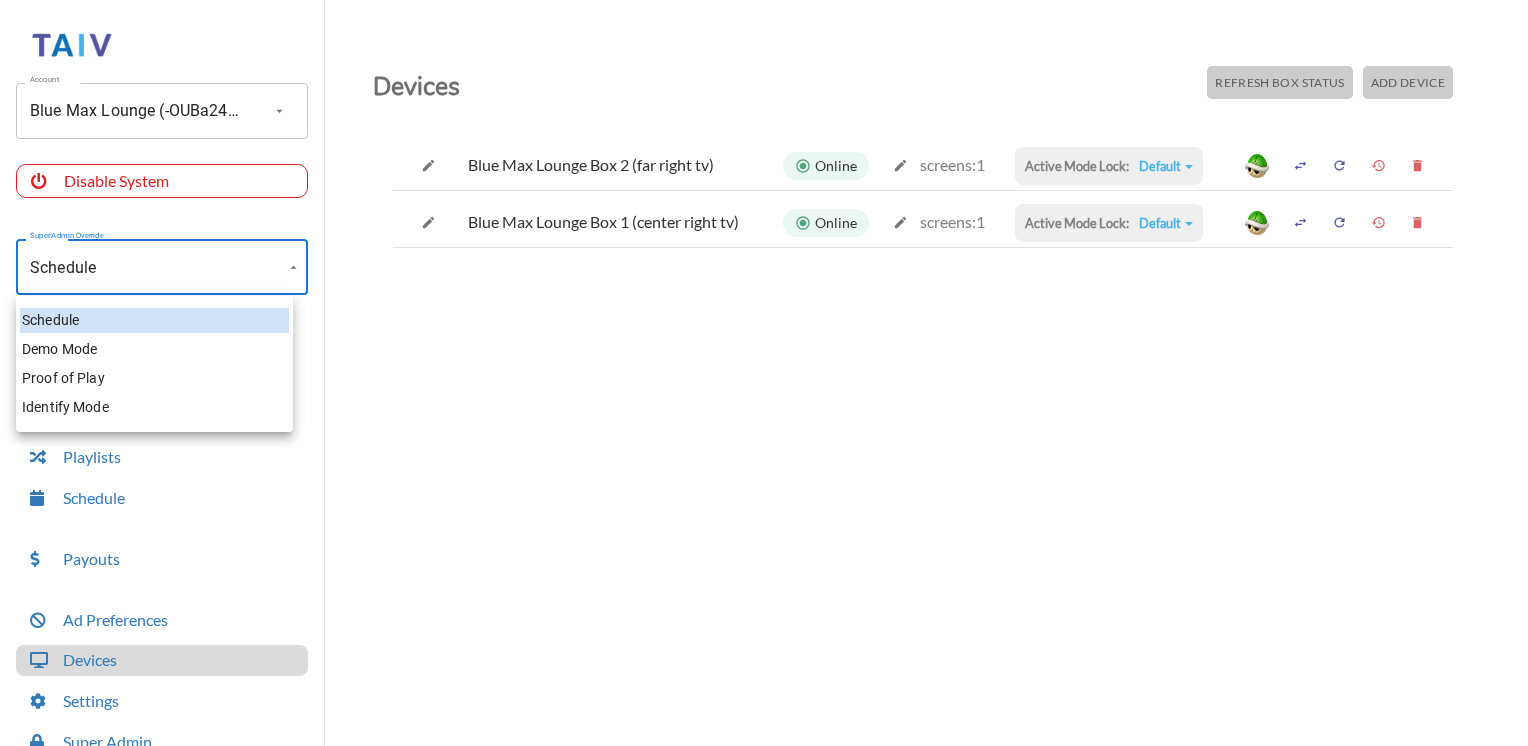 click on "Account Blue Max Lounge (-OUBa24au_8VWMPCchcf) Account Disable System Super Admin Override Schedule Schedule Mode Mode TV Control My Content Playlists Schedule Payouts Ad Preferences Devices Settings Super Admin Dashboard Ad Manager Log Out Devices Refresh Box Status Add Device Blue Max Lounge Box 2 (far right tv) Online screens:  1 Active Mode Lock:  Default   Default Commercial Replacement Digital Signage System Disabled Blue Max Lounge Box 1 (center right tv) Online screens:  1 Active Mode Lock:  Default   Default Commercial Replacement Digital Signage System Disabled Schedule Demo Mode Proof of Play Identify Mode" at bounding box center [764, 378] 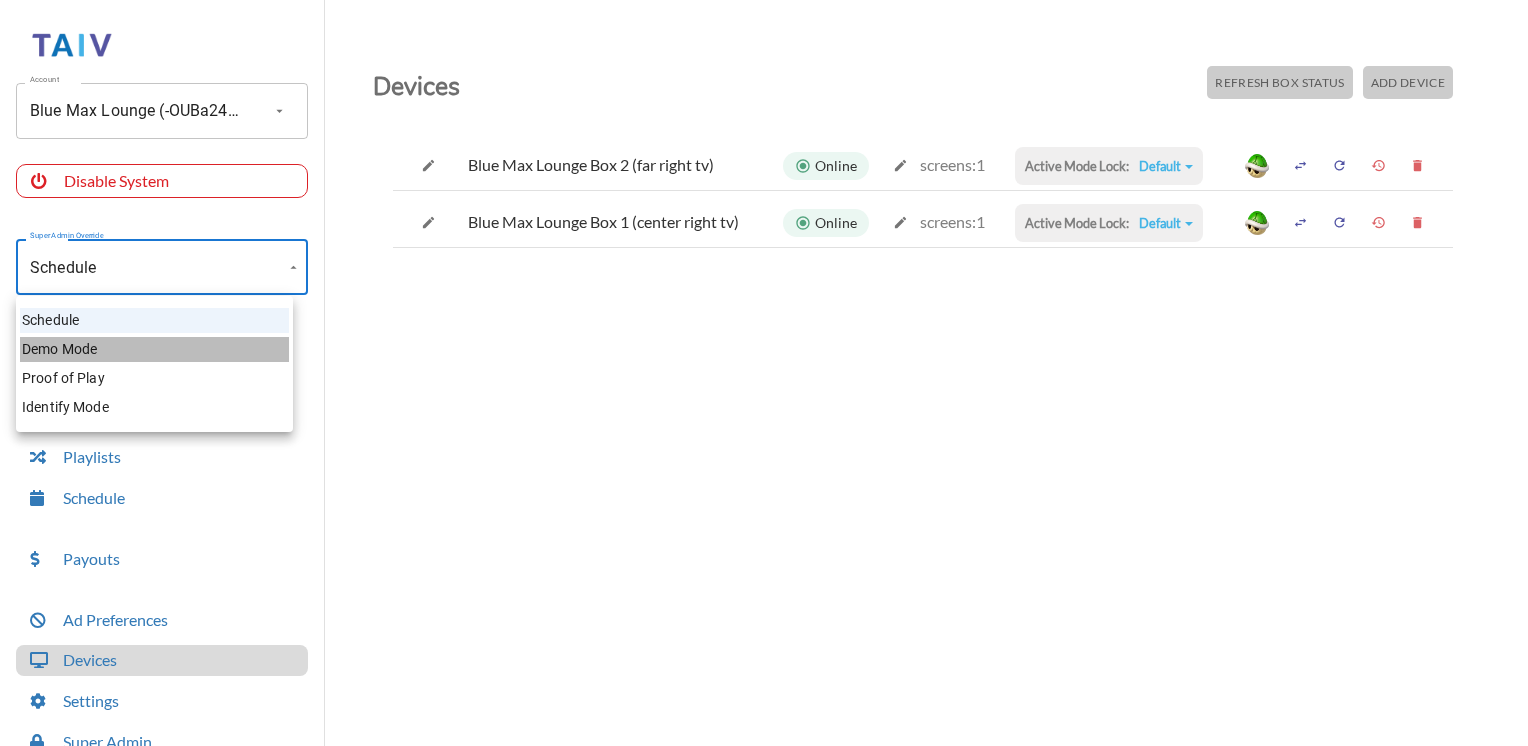 click on "Demo Mode" at bounding box center (154, 349) 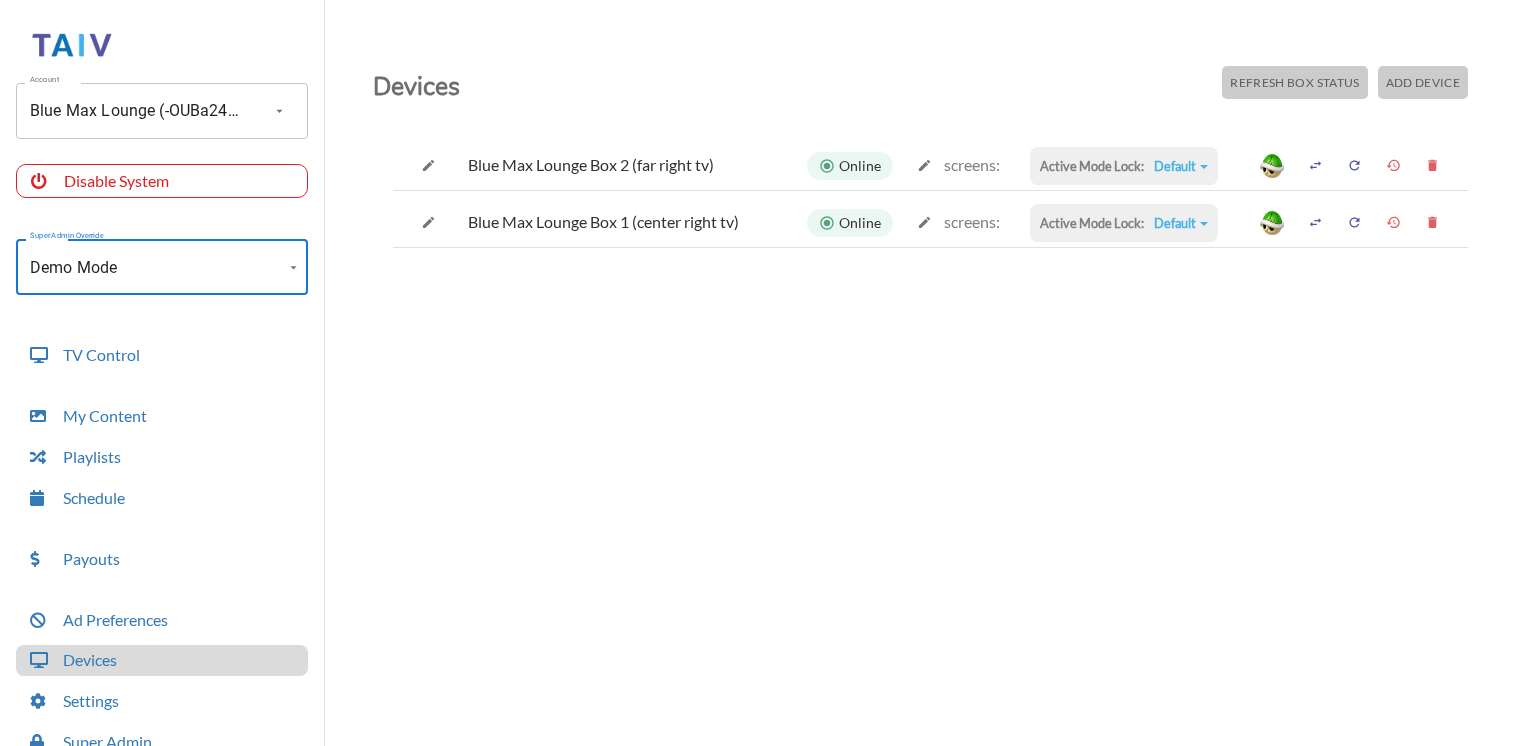 click on "Account Blue Max Lounge (-OUBa24au_8VWMPCchcf) Account Disable System Super Admin Override Demo Mode Demo Mode Mode TV Control My Content Playlists Schedule Payouts Ad Preferences Devices Settings Super Admin Dashboard Ad Manager Log Out Devices Refresh Box Status Add Device Blue Max Lounge Box 2 (far right tv) Online screens:  Active Mode Lock:  Default   Default Commercial Replacement Digital Signage System Disabled Blue Max Lounge Box 1 (center right tv) Online screens:  Active Mode Lock:  Default   Default Commercial Replacement Digital Signage System Disabled" at bounding box center [764, 378] 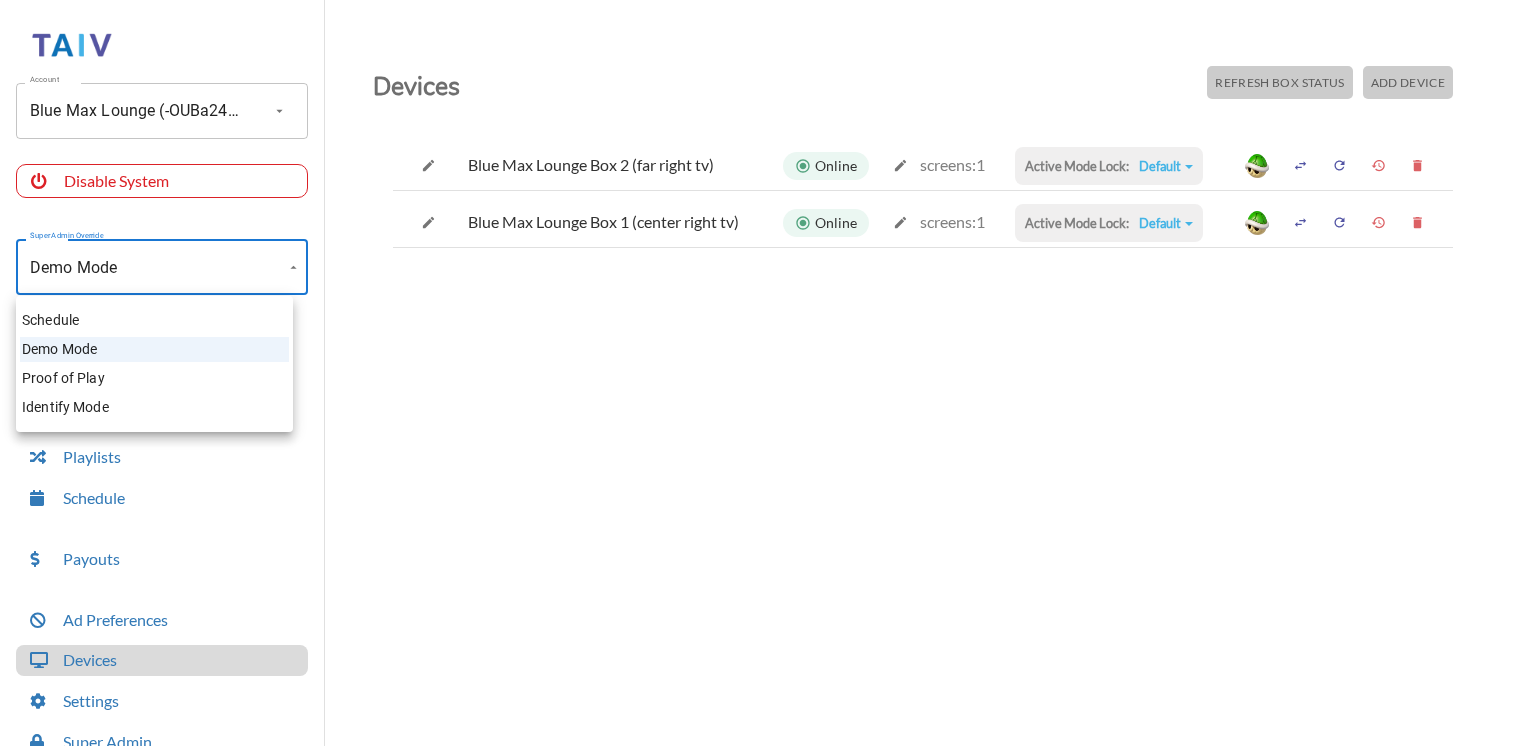 click at bounding box center [764, 373] 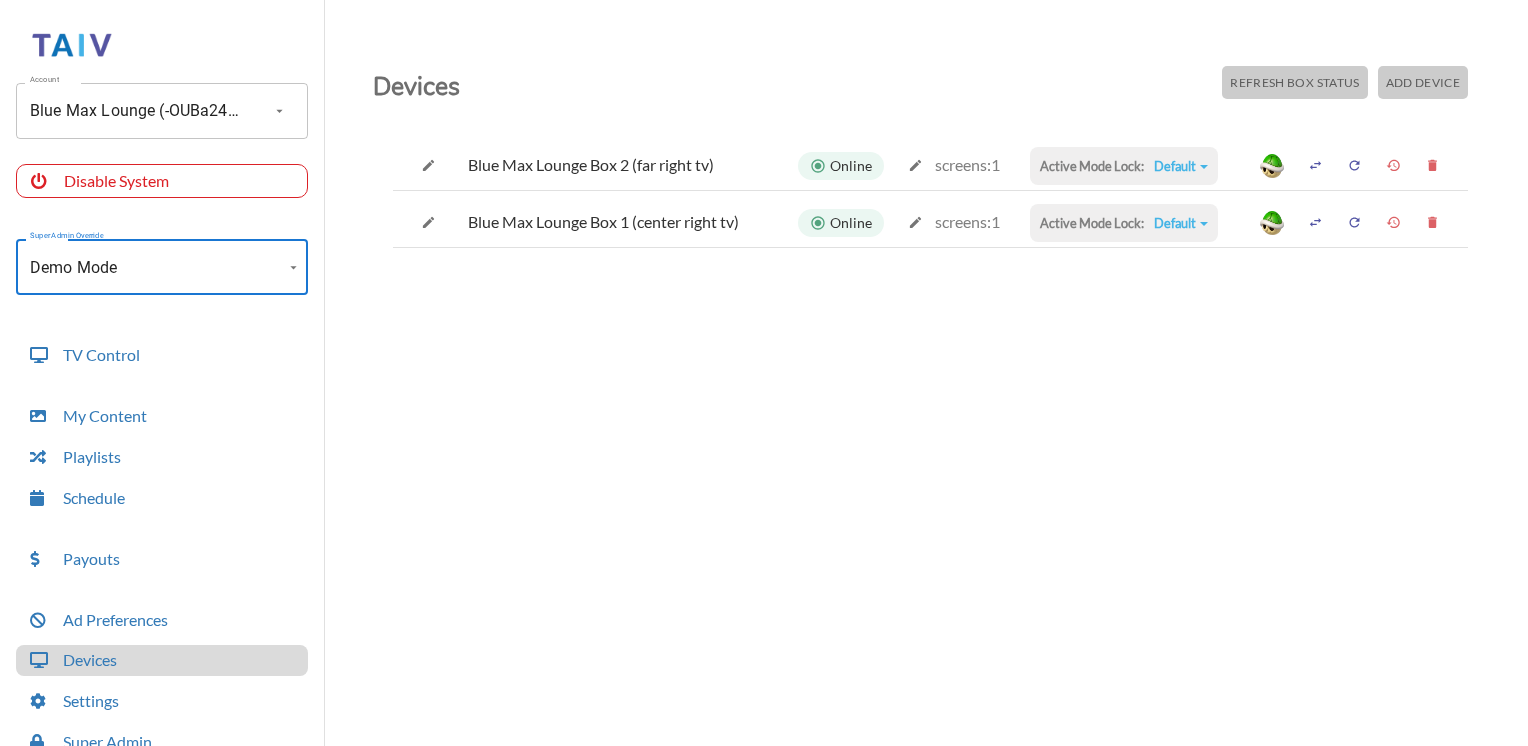 click on "Account Blue Max Lounge (-OUBa24au_8VWMPCchcf) Account Disable System Super Admin Override Demo Mode Demo Mode Mode TV Control My Content Playlists Schedule Payouts Ad Preferences Devices Settings Super Admin Dashboard Ad Manager Log Out Devices Refresh Box Status Add Device Blue Max Lounge Box 2 (far right tv) Online screens:  1 Active Mode Lock:  Default   Default Commercial Replacement Digital Signage System Disabled Blue Max Lounge Box 1 (center right tv) Online screens:  1 Active Mode Lock:  Default   Default Commercial Replacement Digital Signage System Disabled" at bounding box center (764, 378) 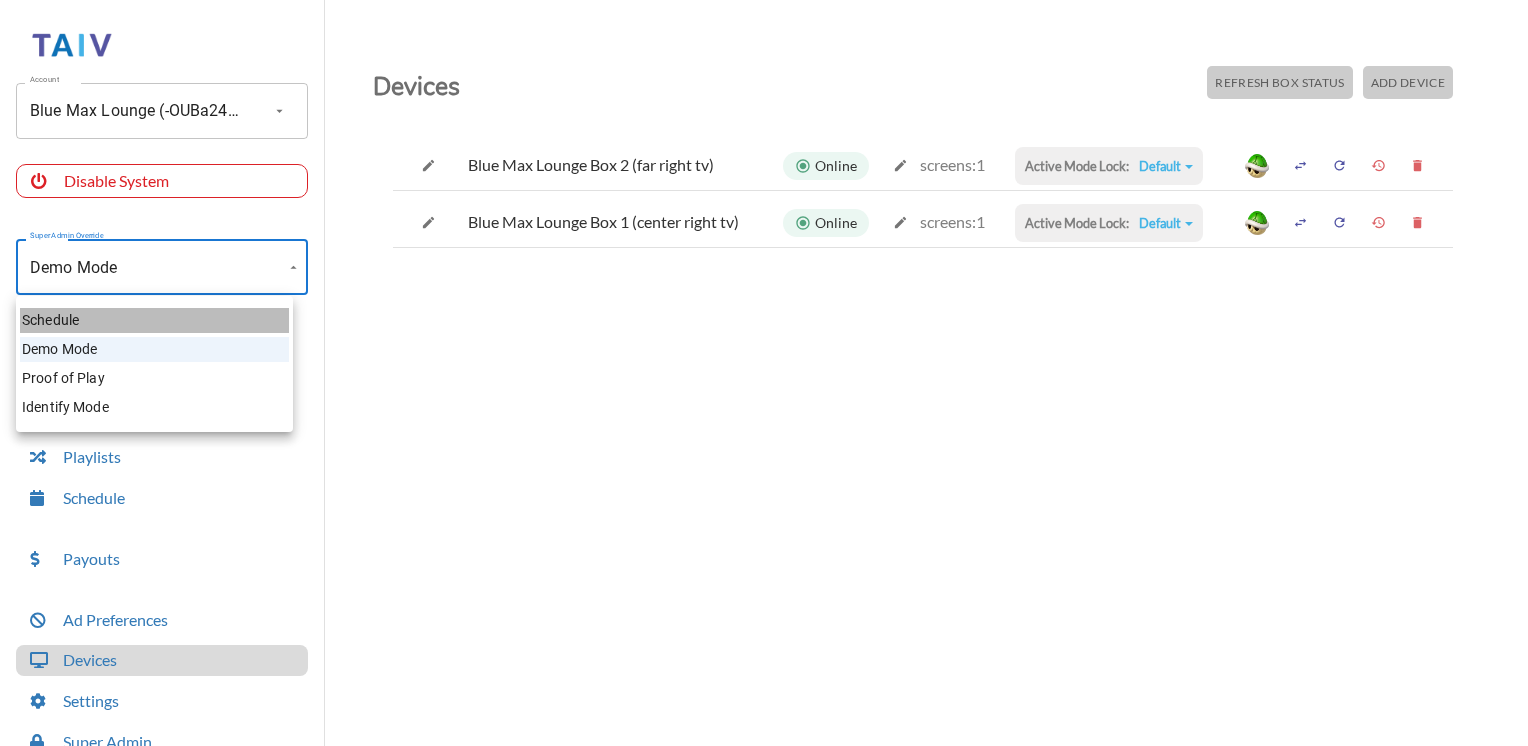 click on "Schedule" at bounding box center [154, 320] 